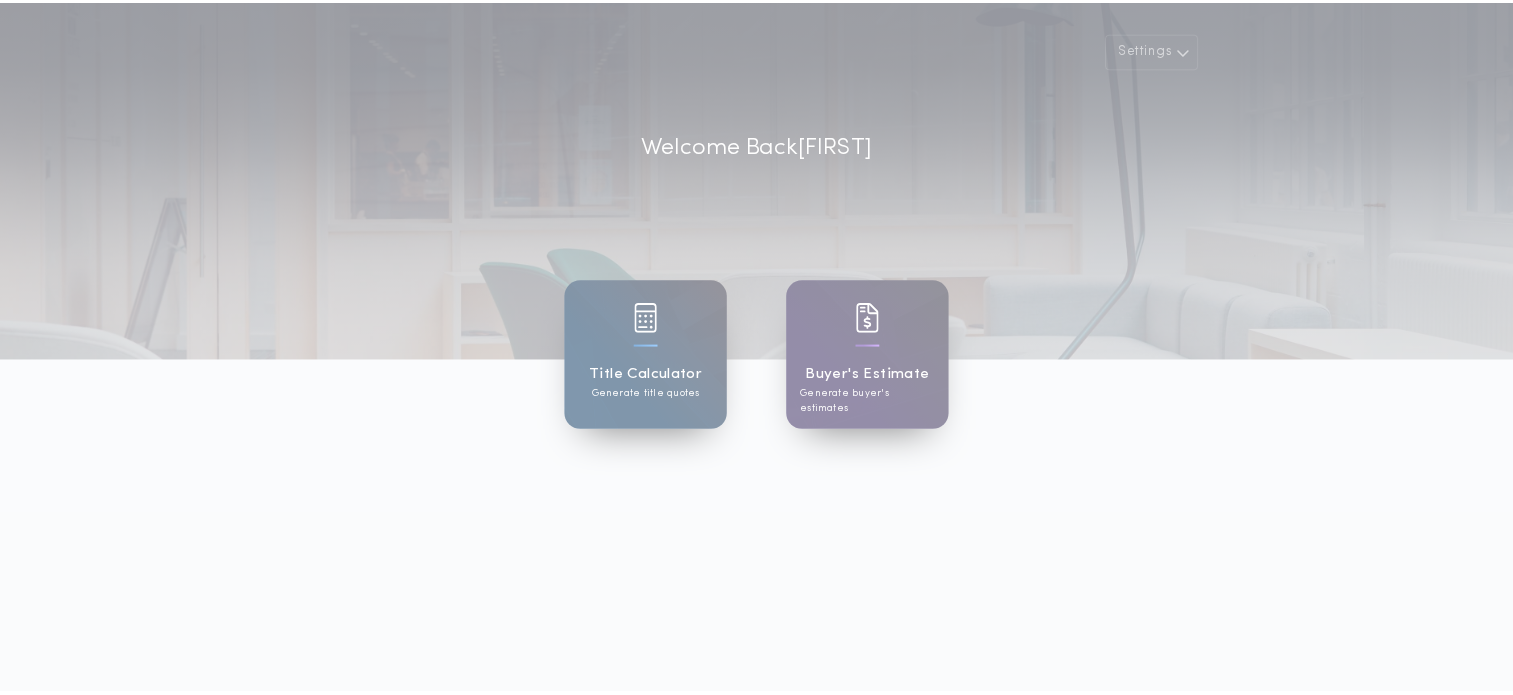scroll, scrollTop: 0, scrollLeft: 0, axis: both 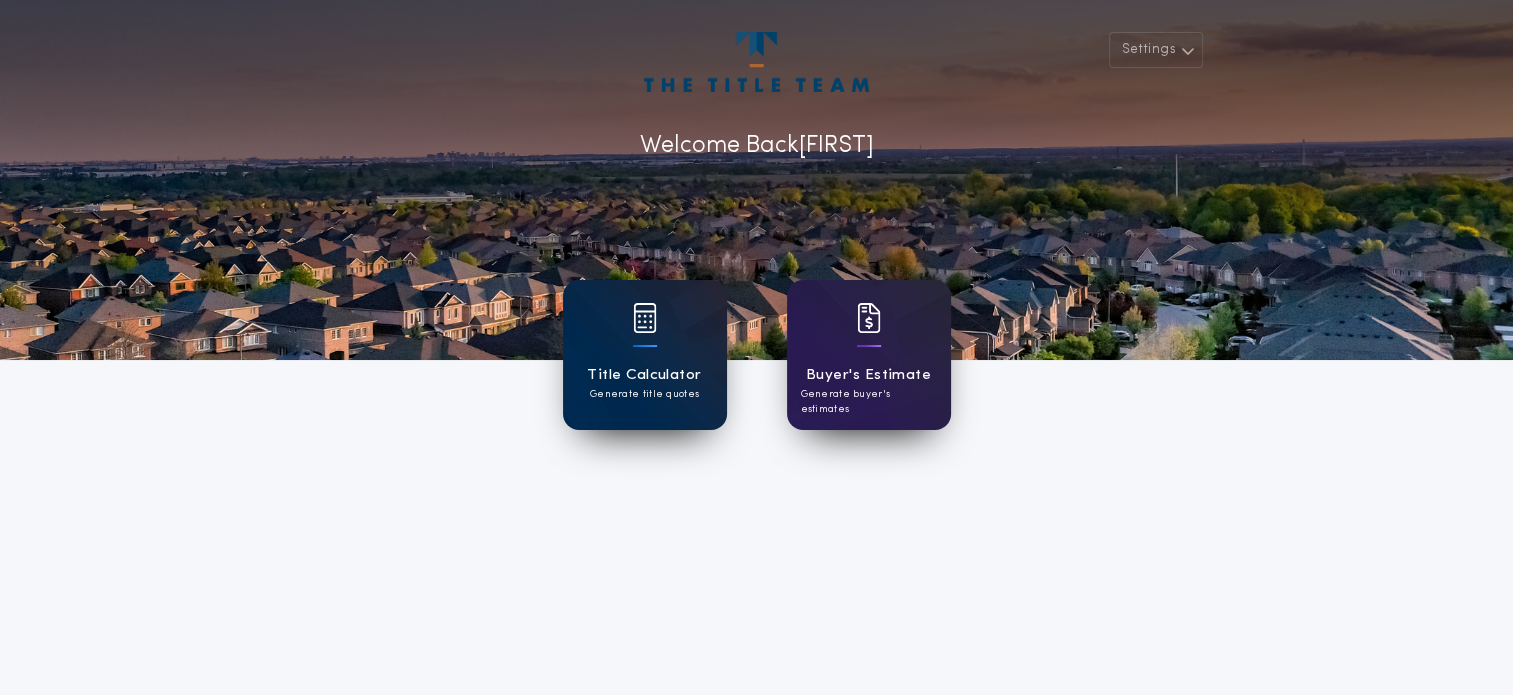 click on "Title Calculator Generate title quotes" at bounding box center (645, 355) 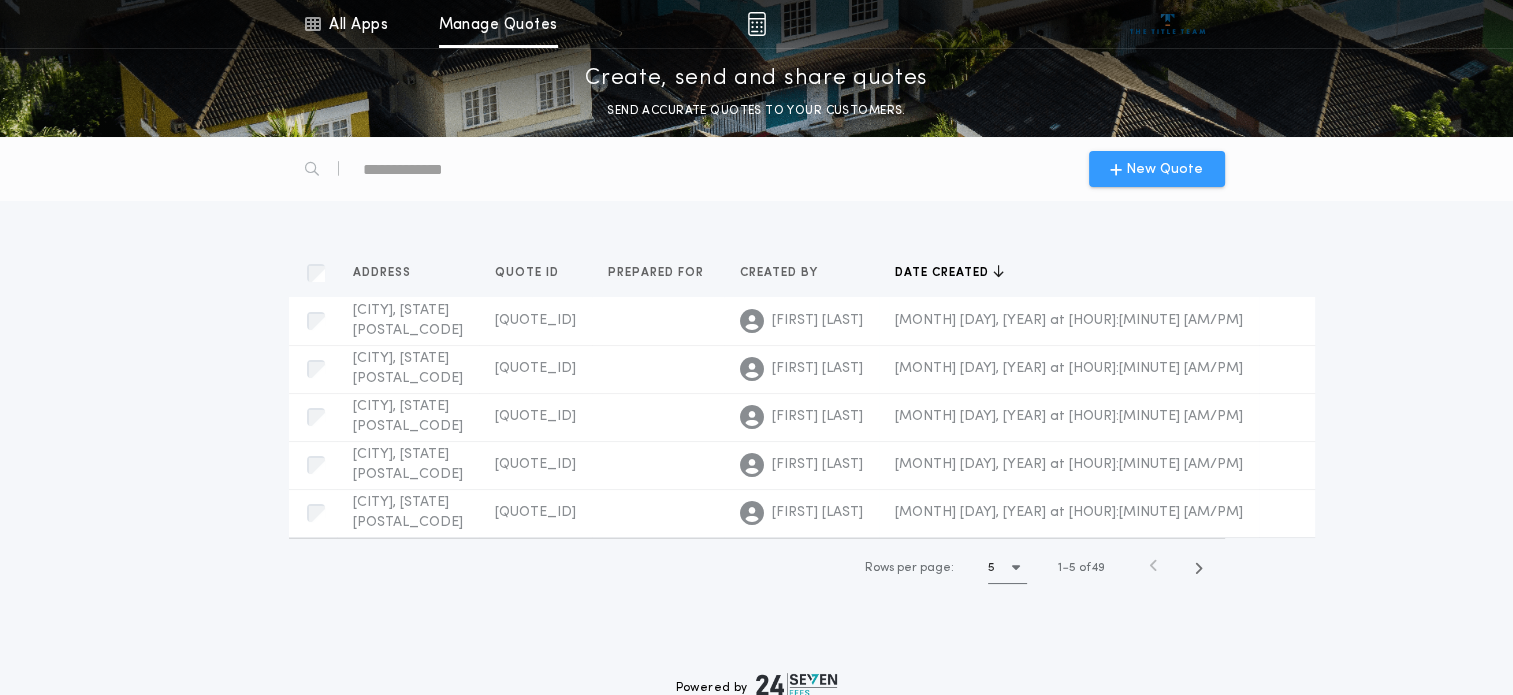 click on "New Quote" at bounding box center (1164, 169) 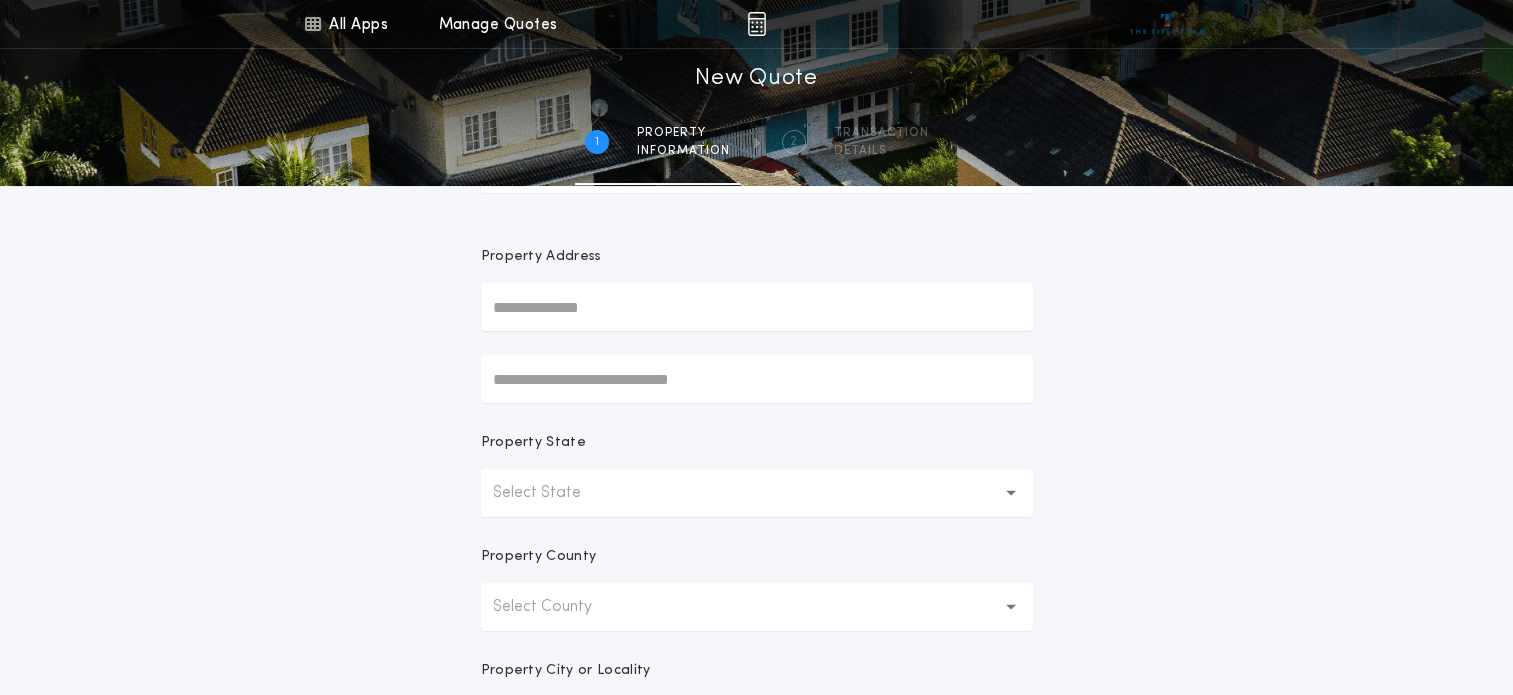 scroll, scrollTop: 164, scrollLeft: 0, axis: vertical 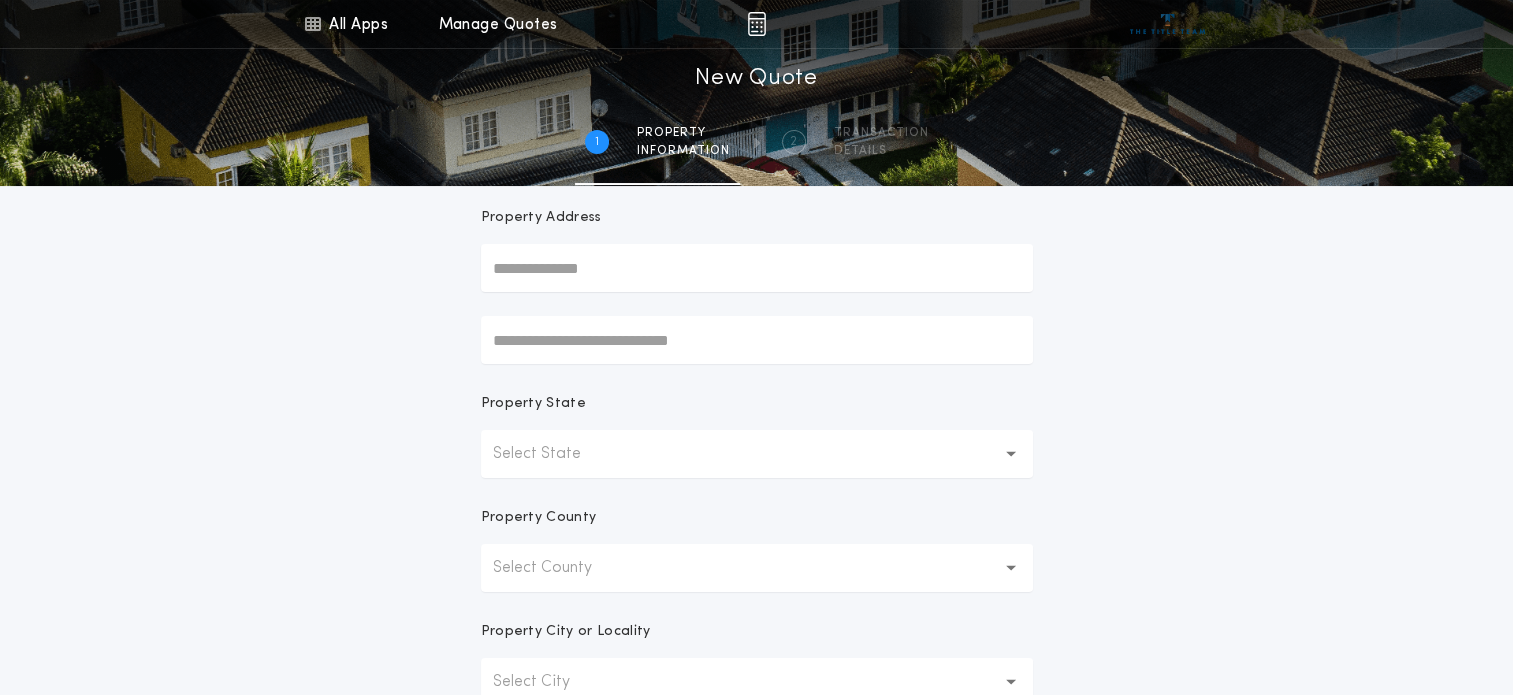 click on "Select State" at bounding box center [757, 454] 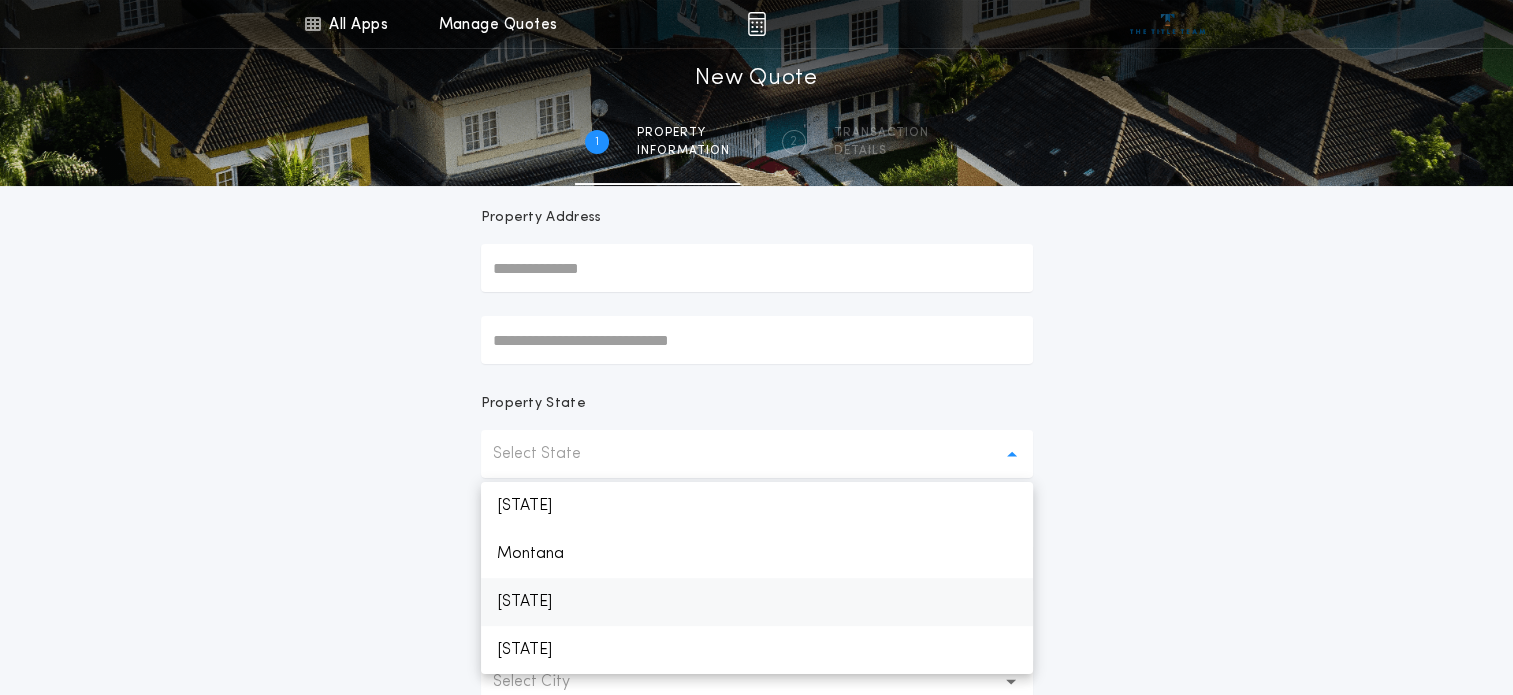 click on "[STATE]" at bounding box center (757, 602) 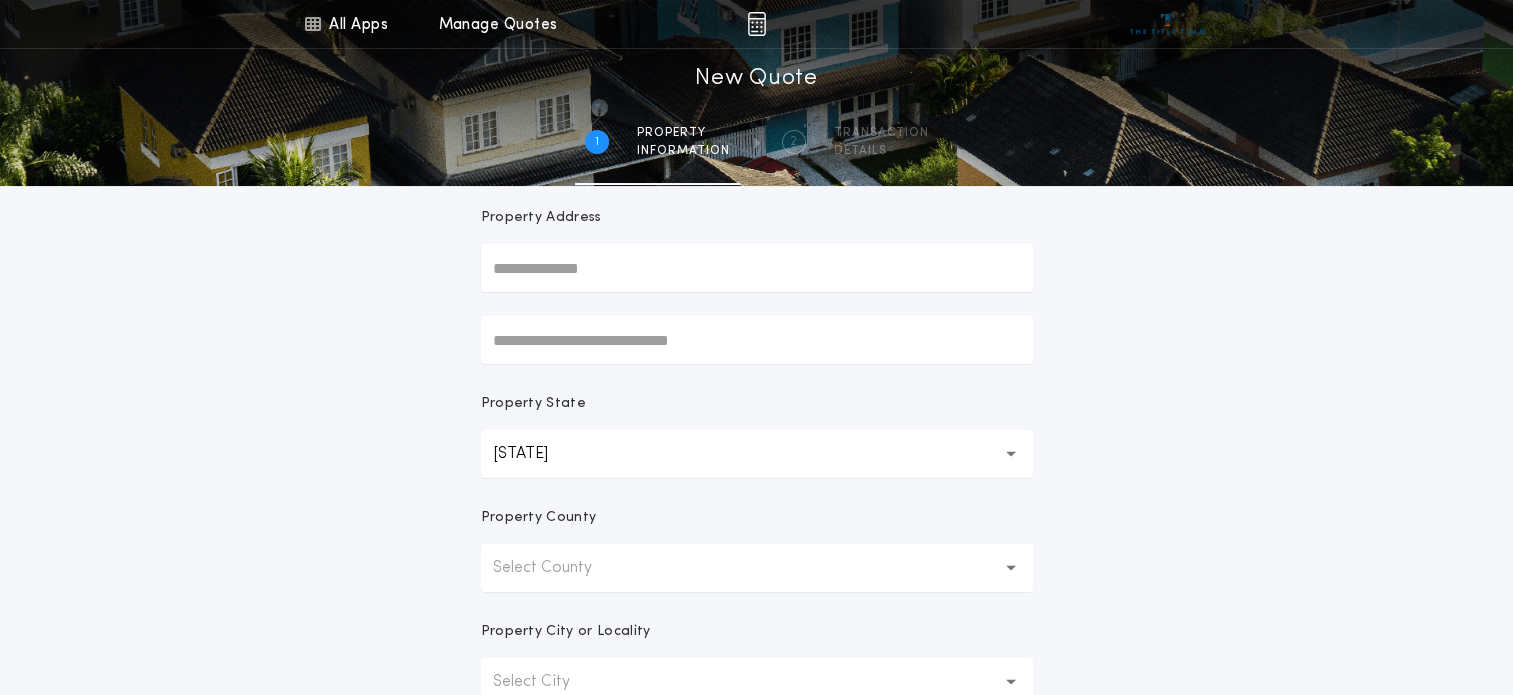 click on "Select County" at bounding box center (558, 568) 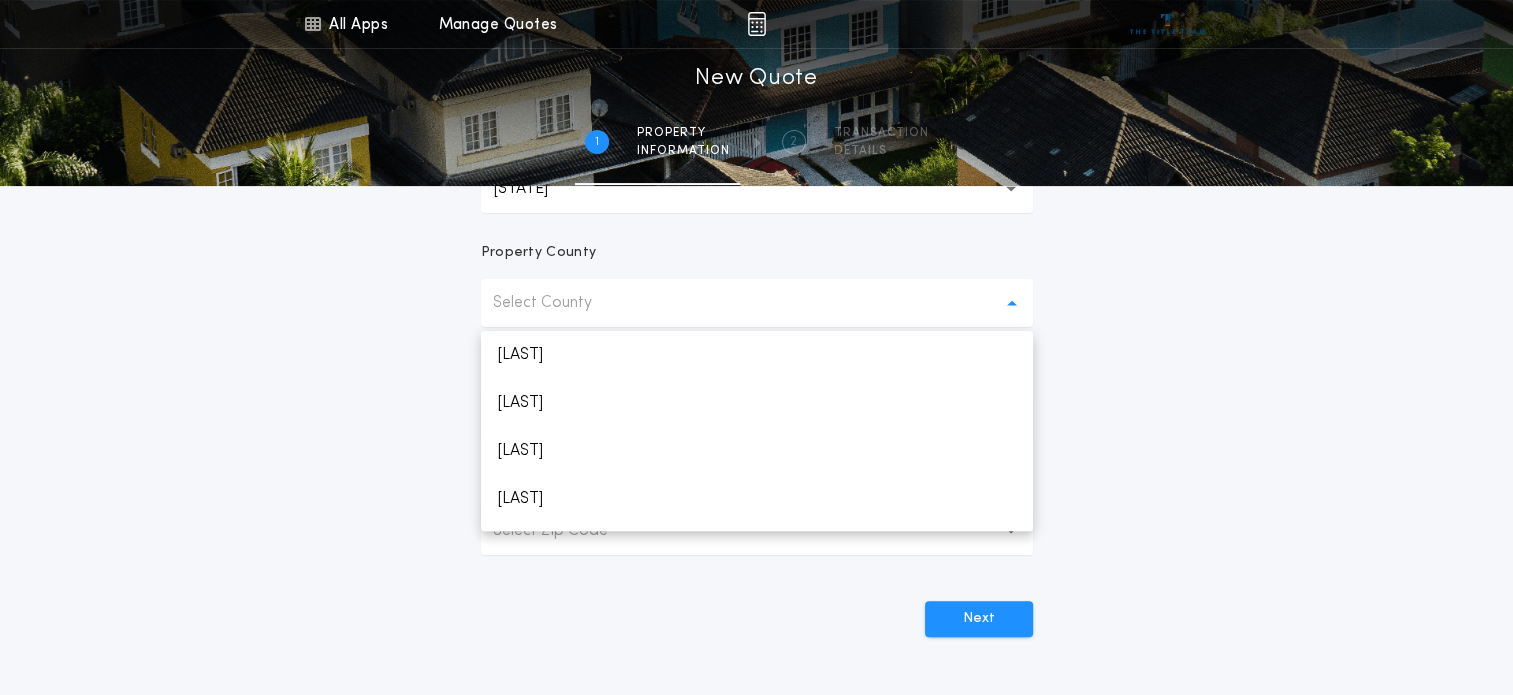 scroll, scrollTop: 480, scrollLeft: 0, axis: vertical 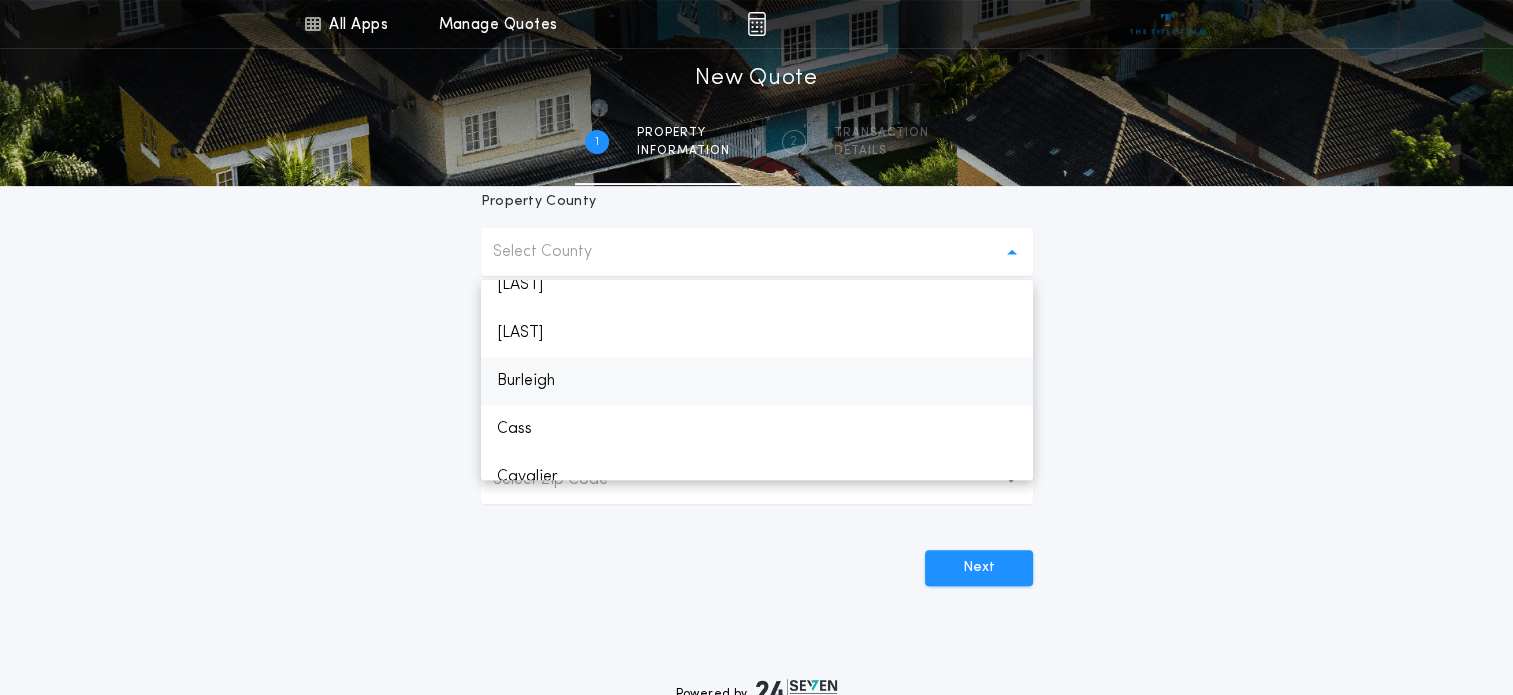 click on "Burleigh" at bounding box center (757, 381) 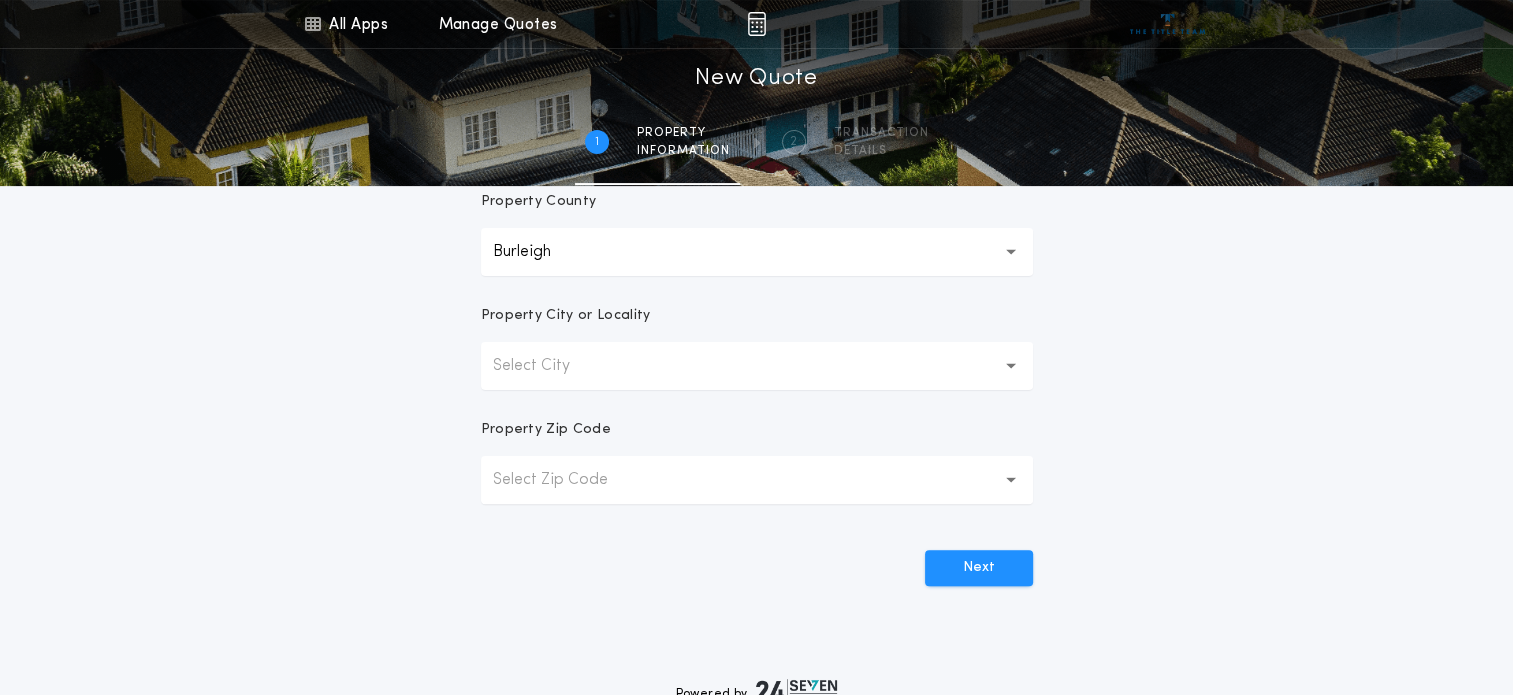 click on "Select City" at bounding box center (757, 366) 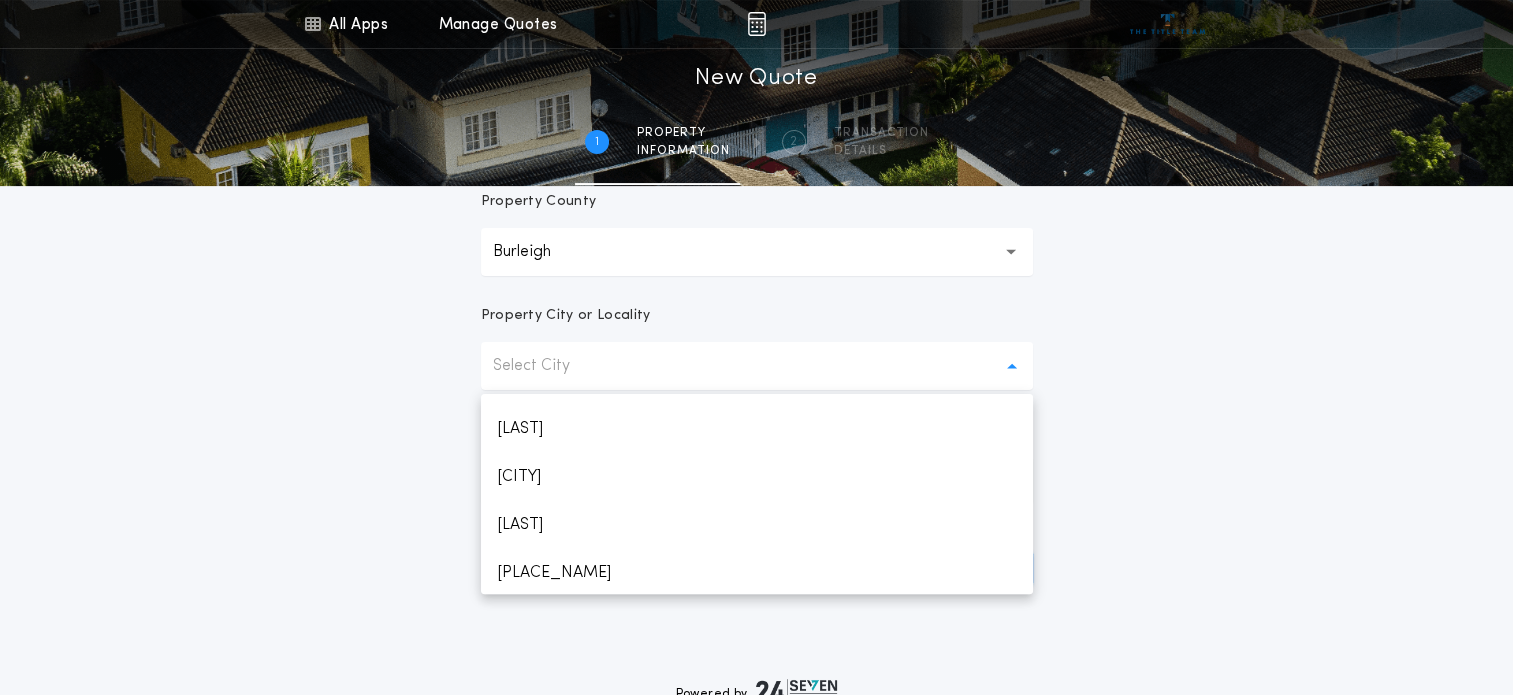 scroll, scrollTop: 147, scrollLeft: 0, axis: vertical 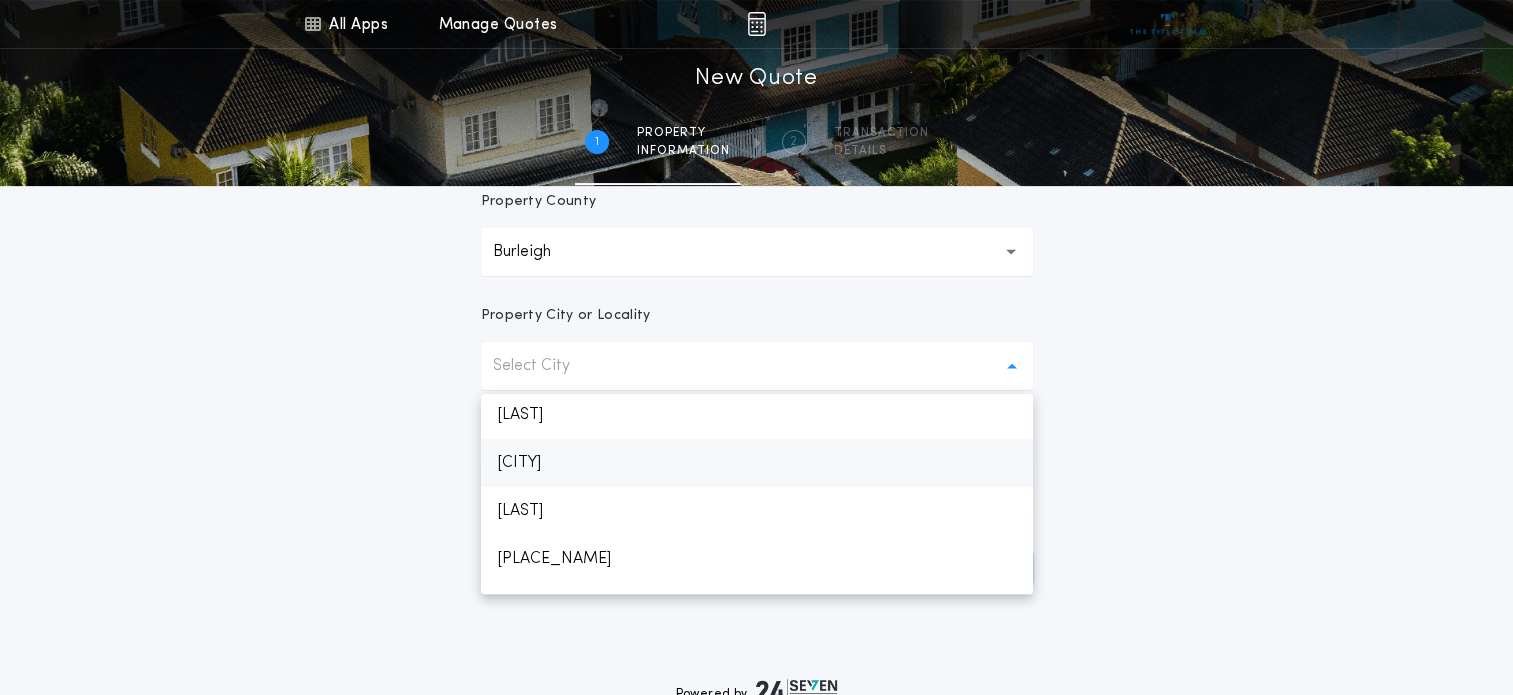 click on "[CITY]" at bounding box center [757, 463] 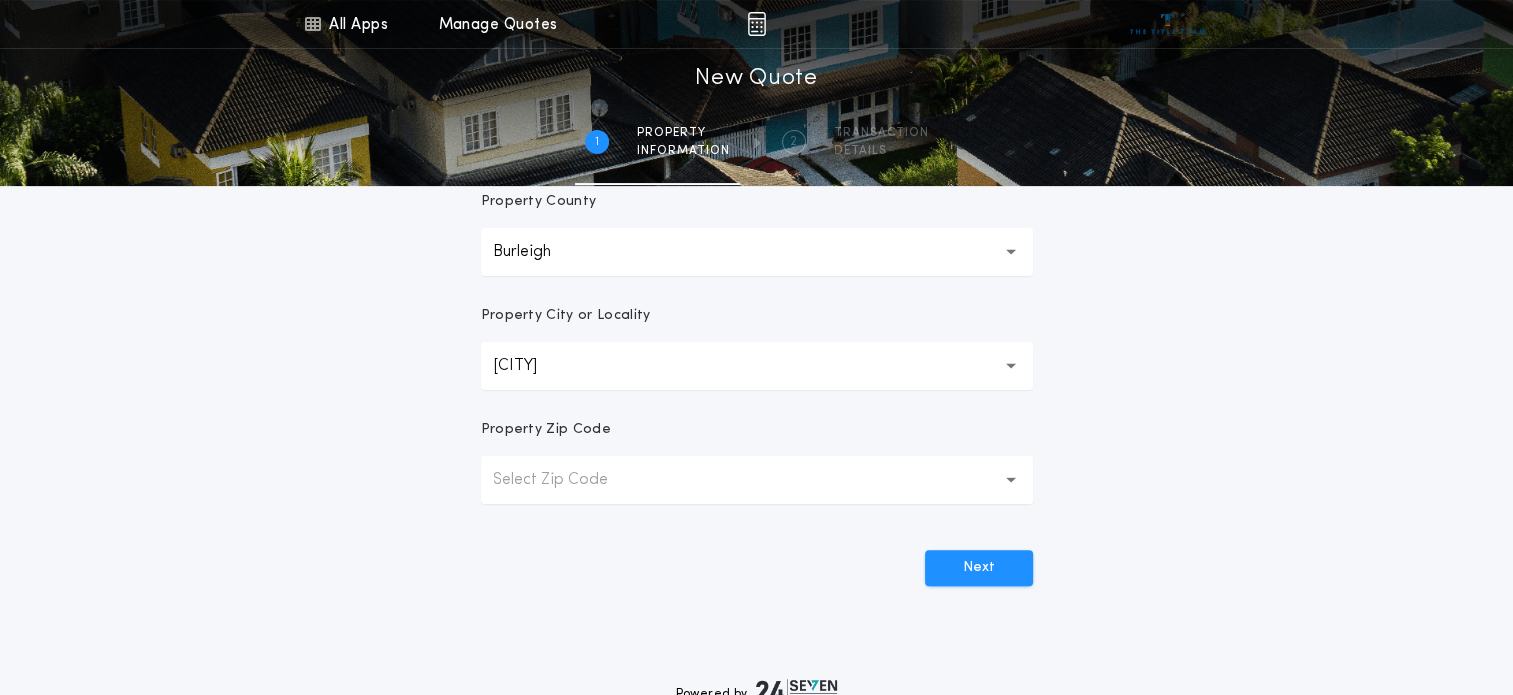 click on "Select Zip Code" at bounding box center [757, 480] 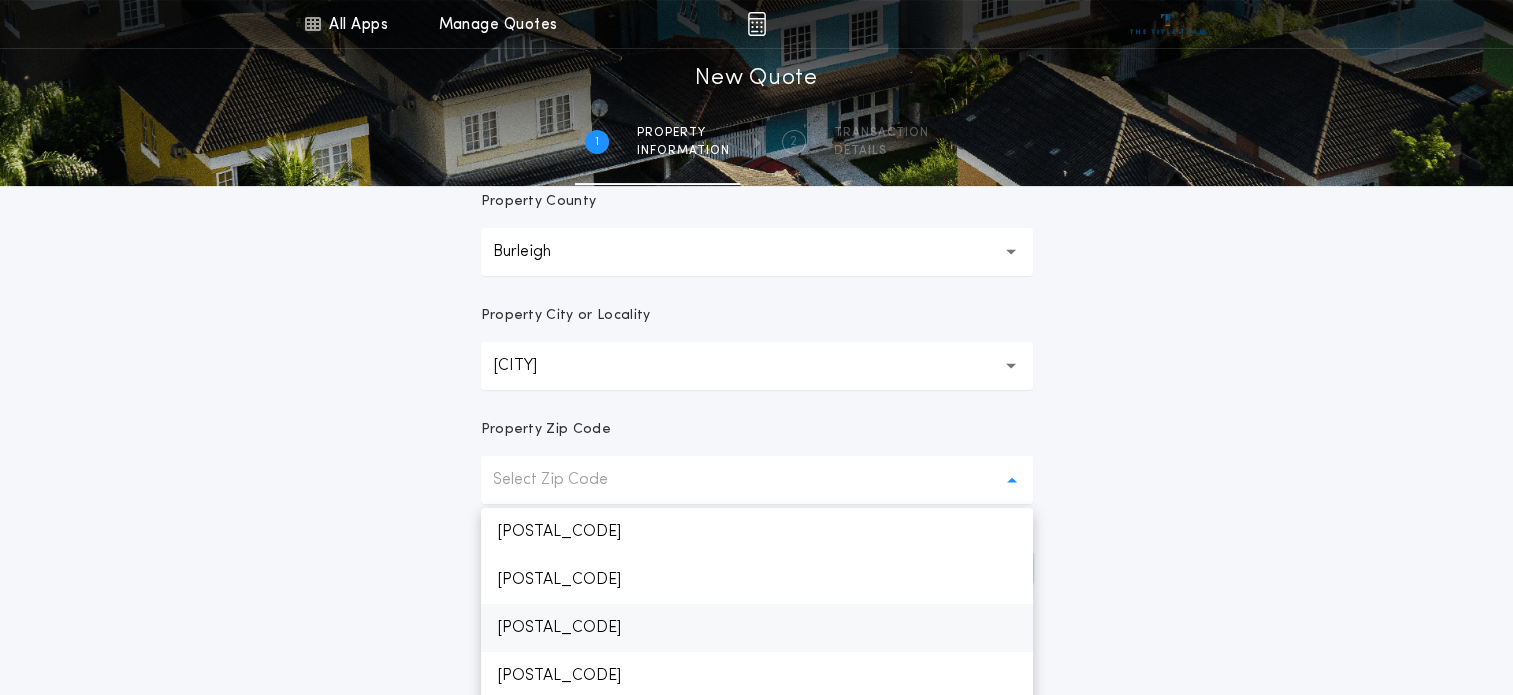 click on "[POSTAL_CODE]" at bounding box center [757, 628] 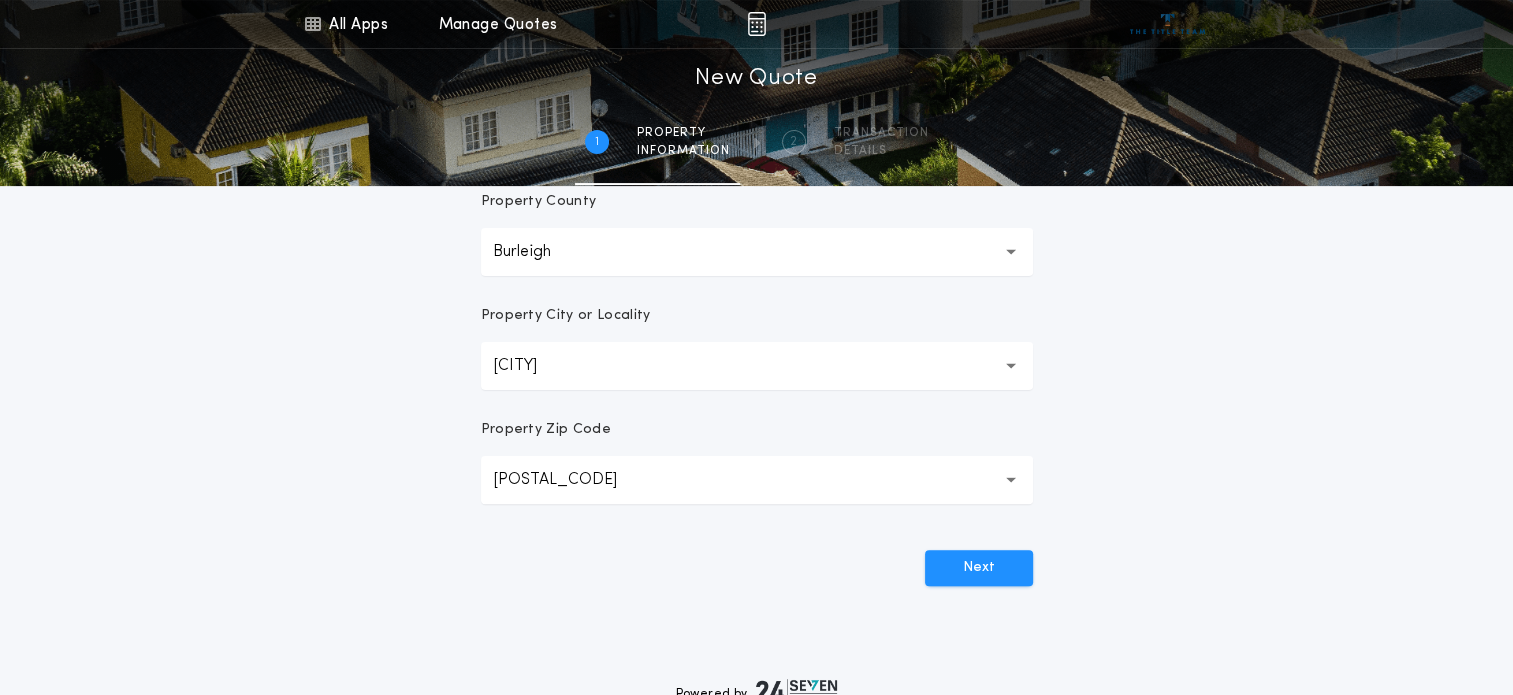 click on "[CITY] ********" at bounding box center (757, 366) 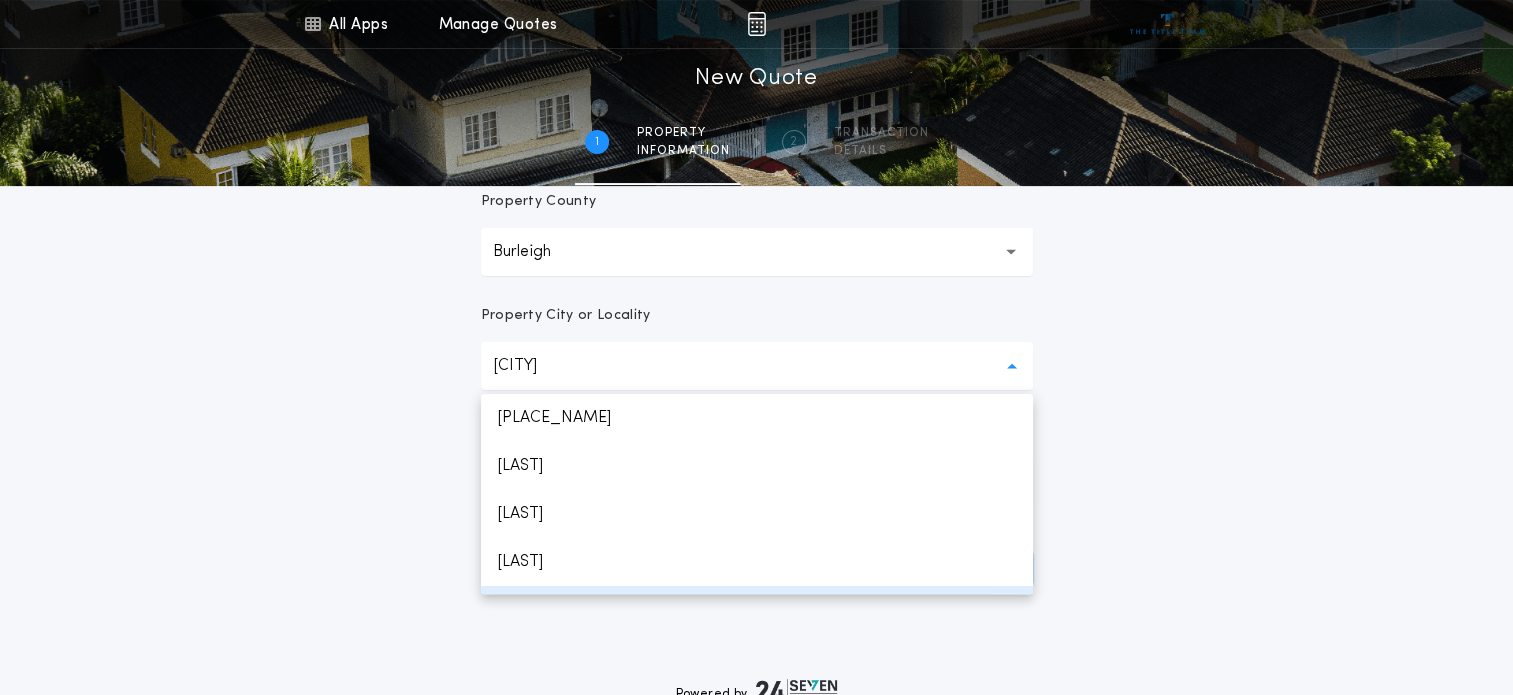 scroll, scrollTop: 40, scrollLeft: 0, axis: vertical 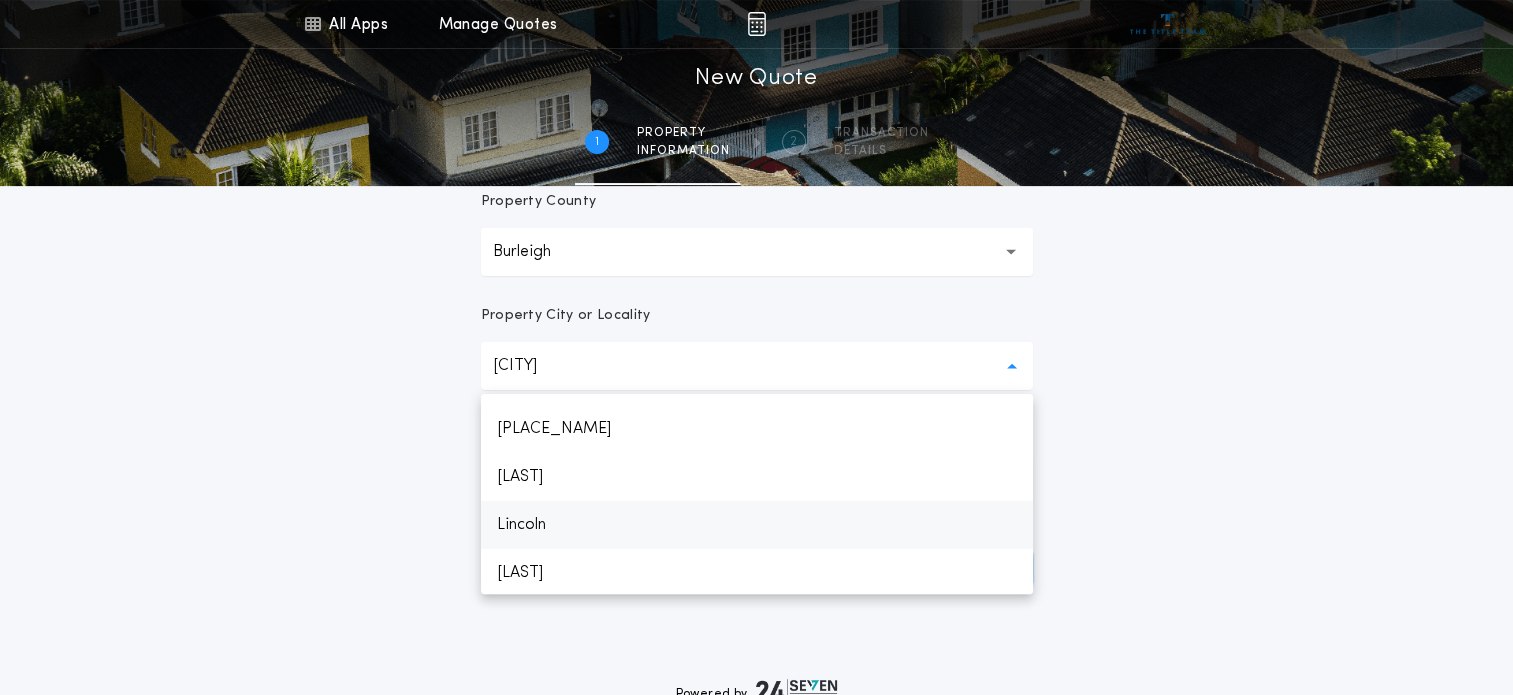 click on "Lincoln" at bounding box center (757, 525) 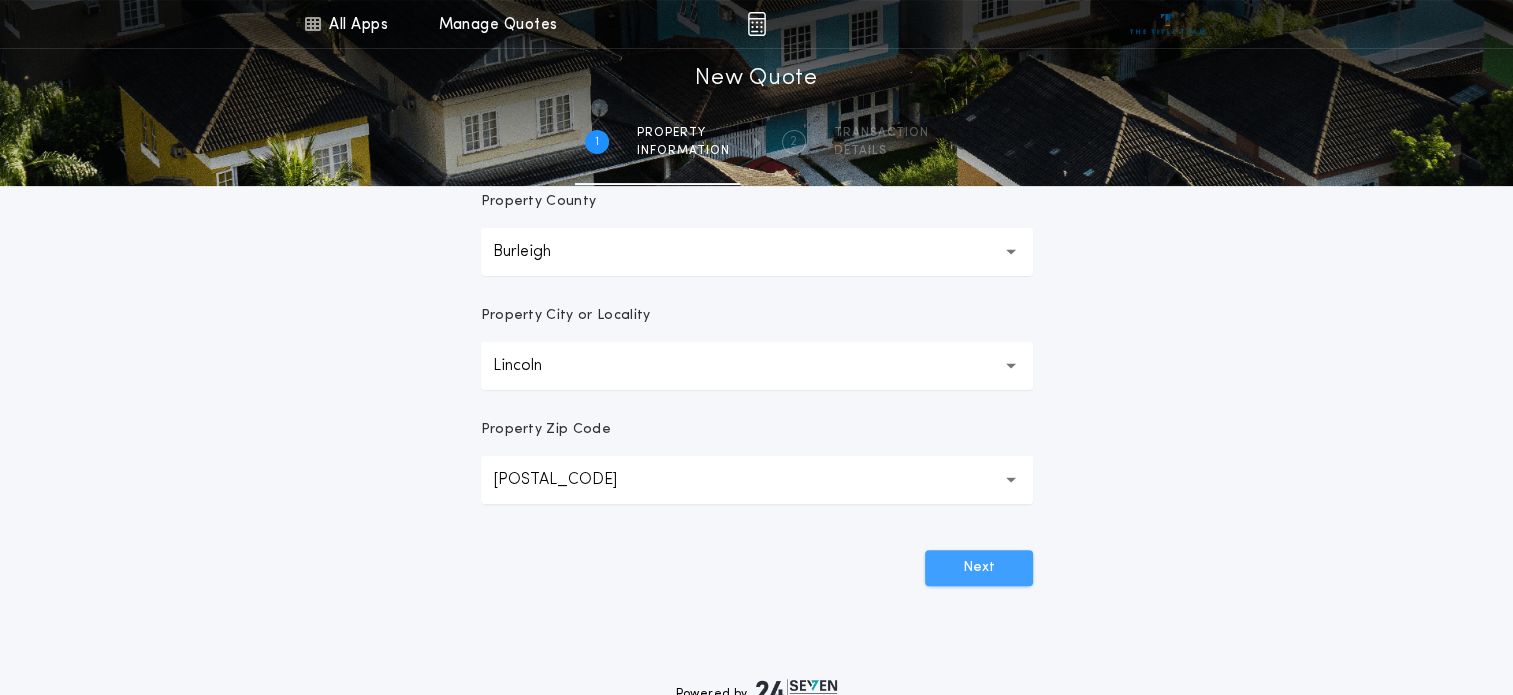 click on "Next" at bounding box center (979, 568) 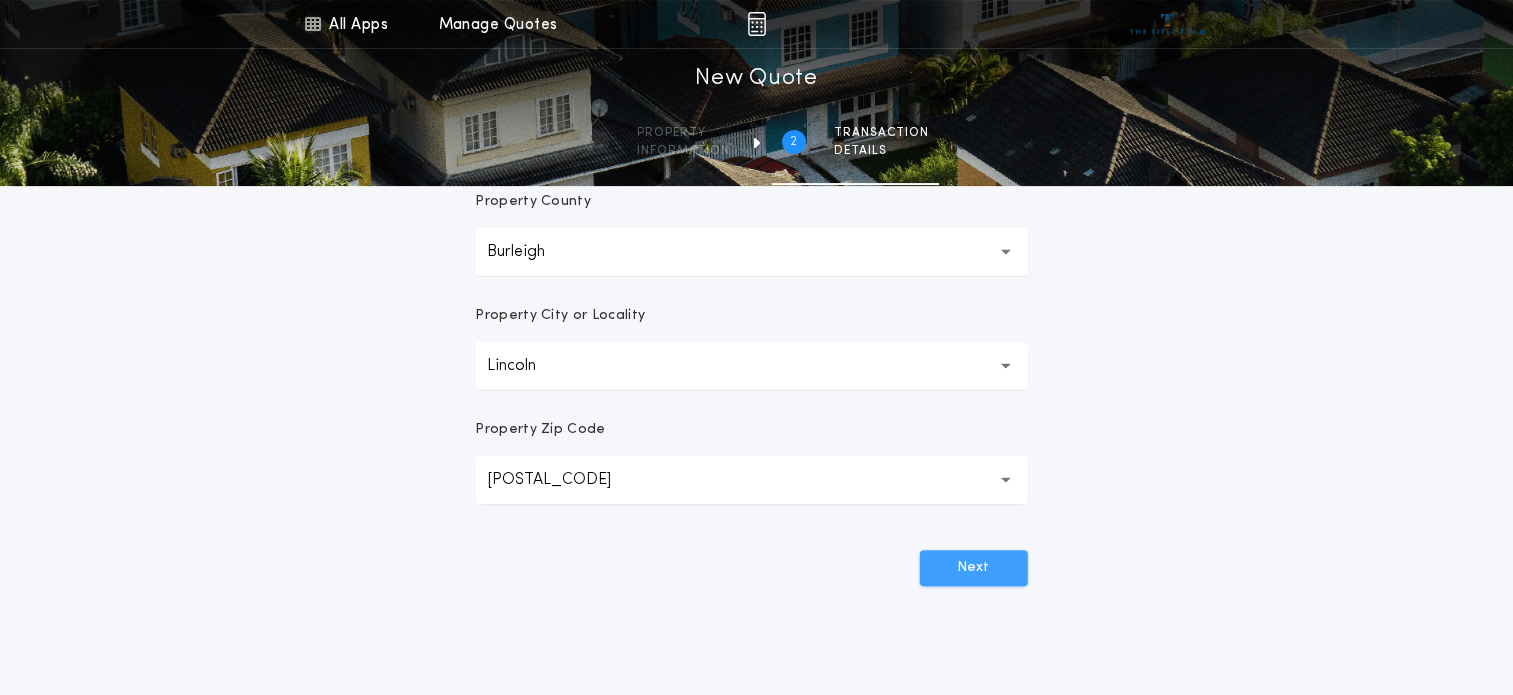 scroll, scrollTop: 0, scrollLeft: 0, axis: both 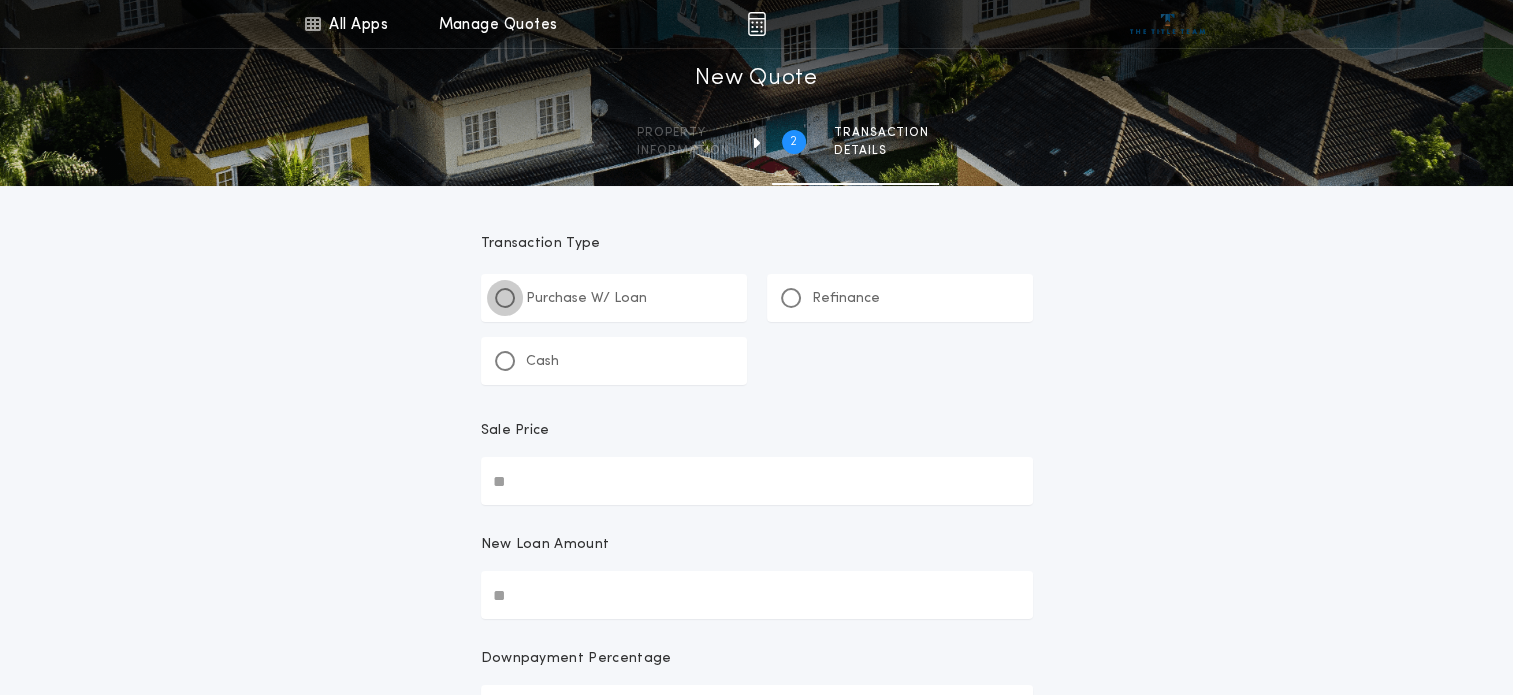 click at bounding box center [505, 298] 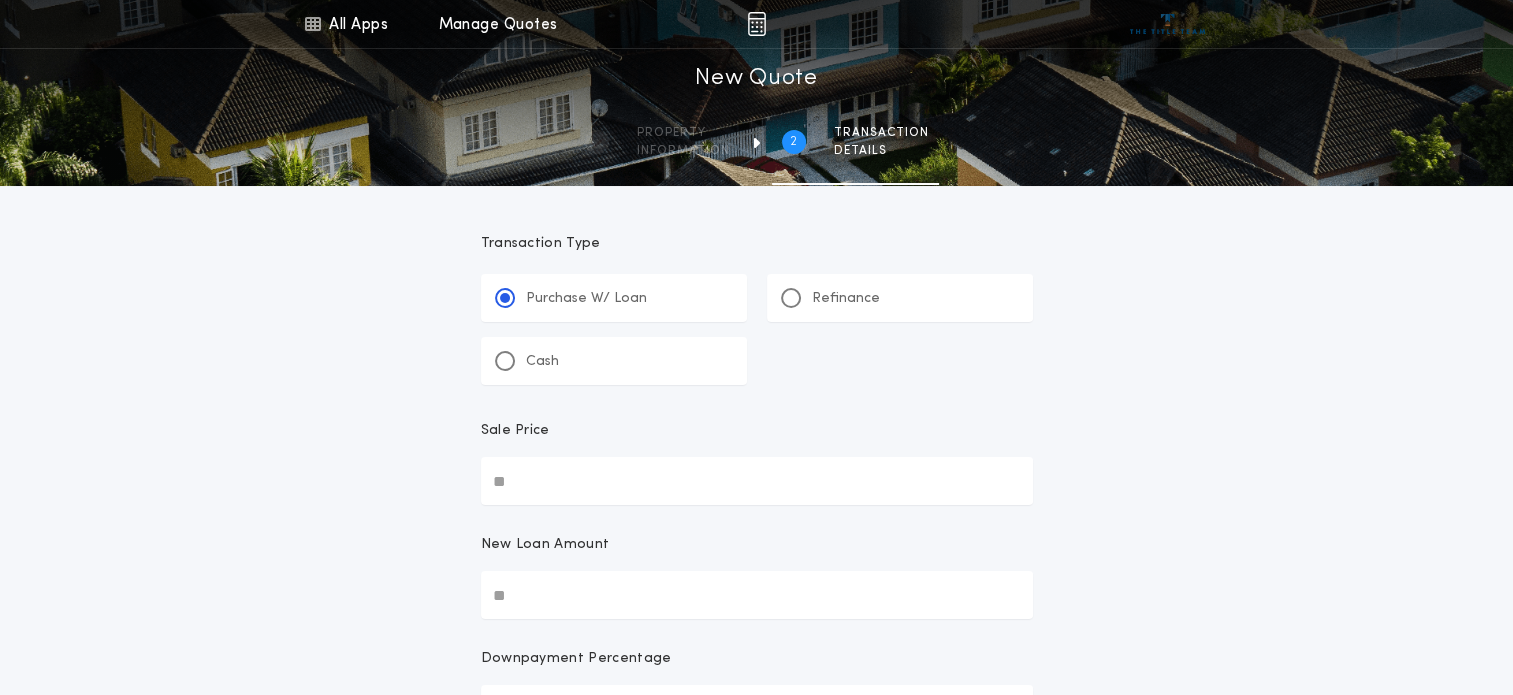 click on "Sale Price" at bounding box center [757, 481] 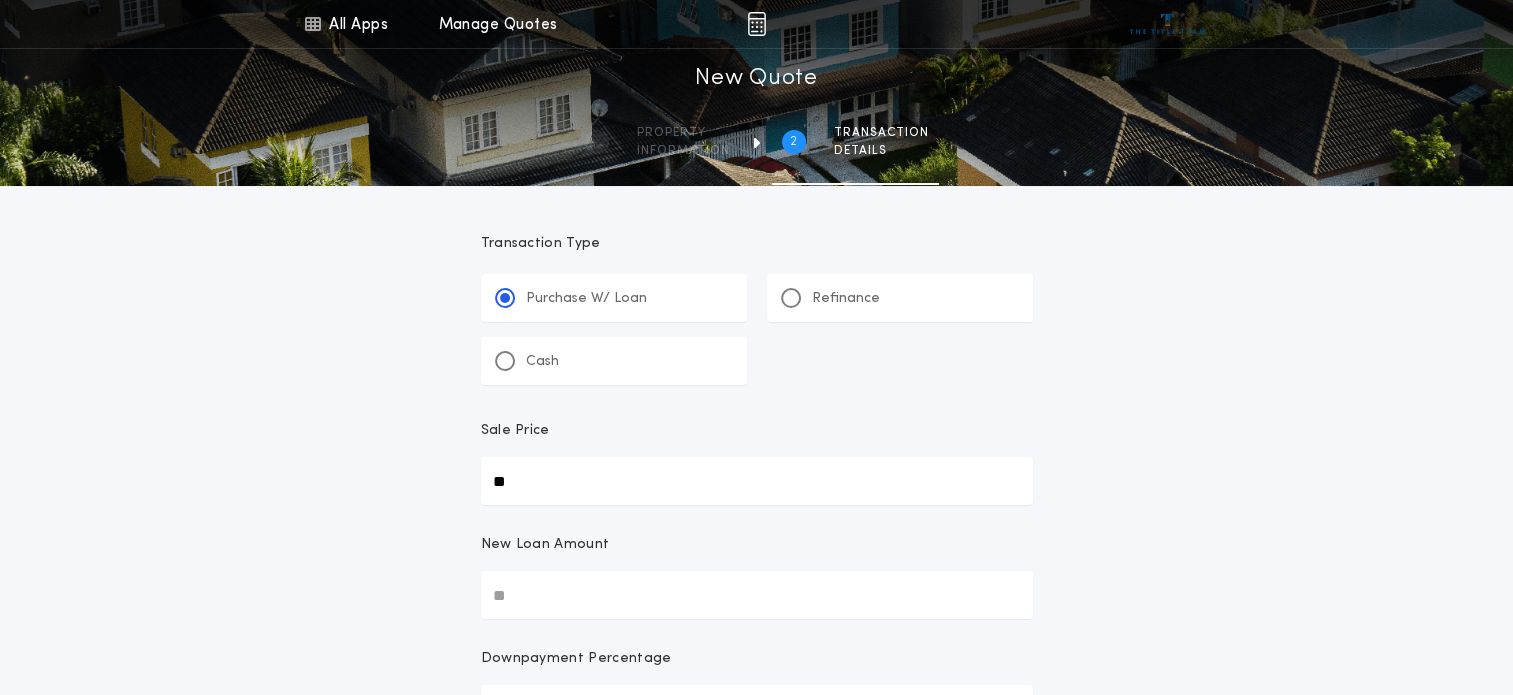 type on "**" 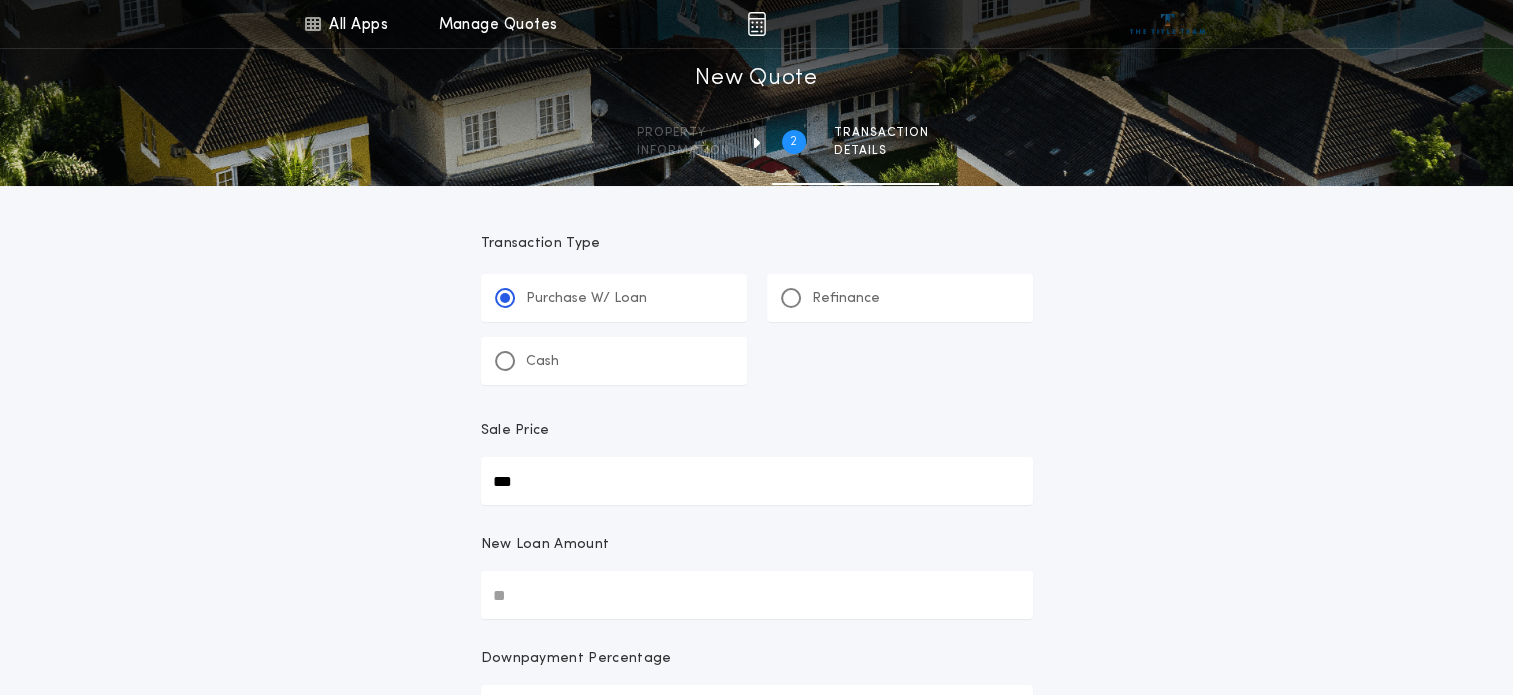 type on "***" 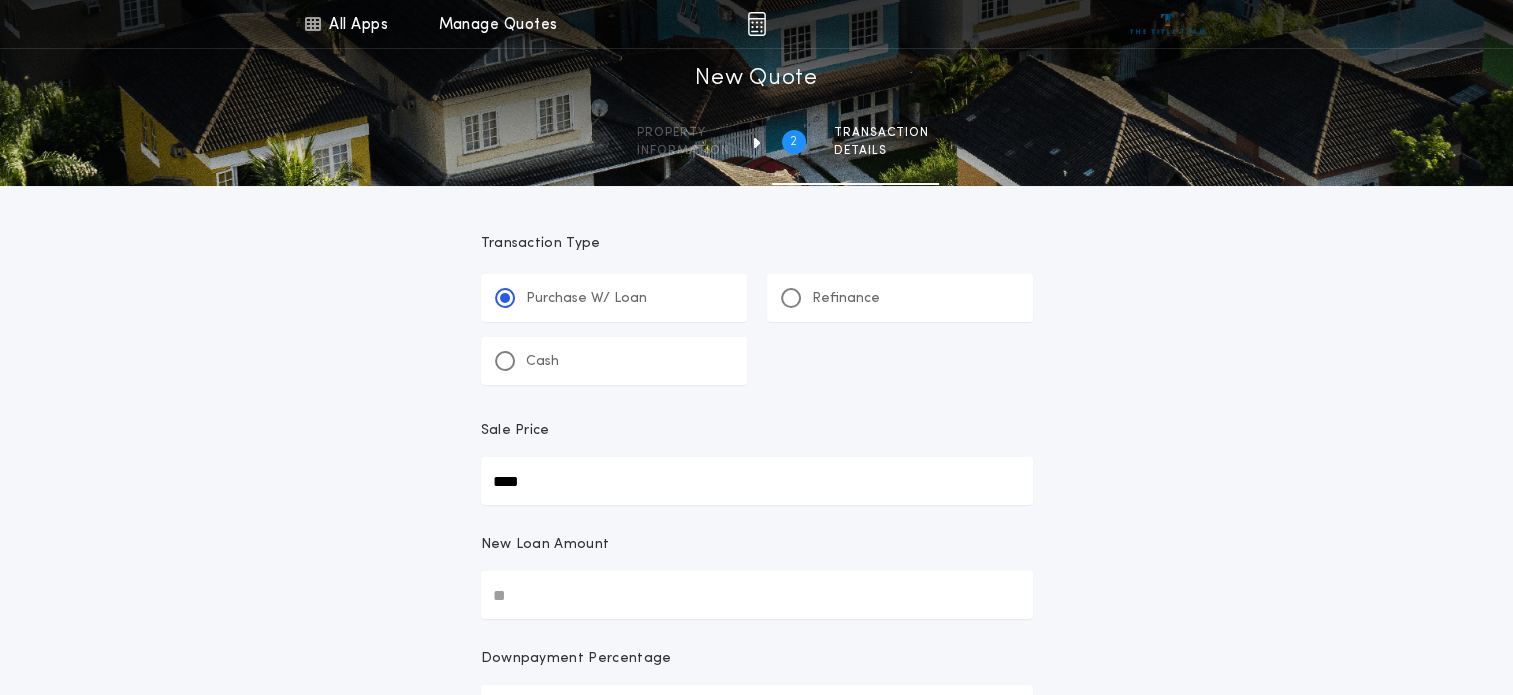 type on "****" 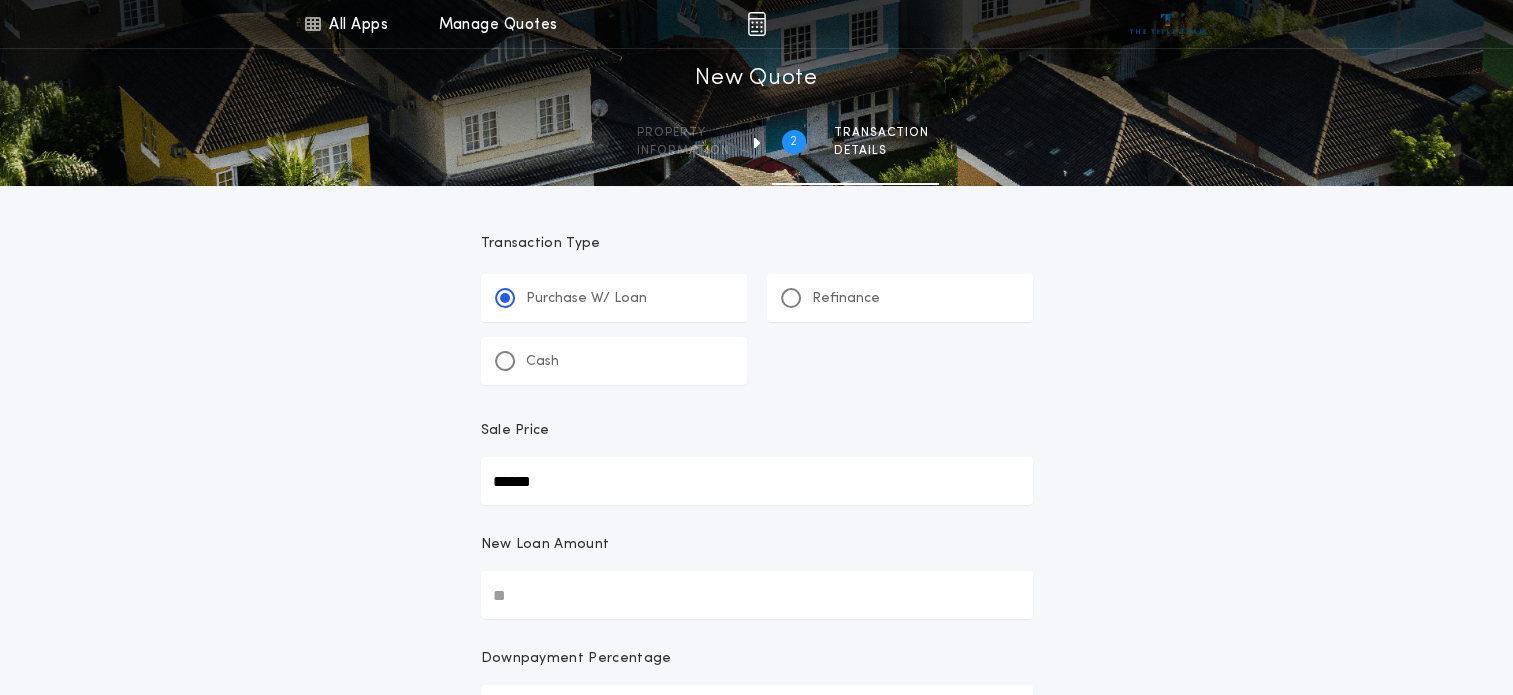 type on "******" 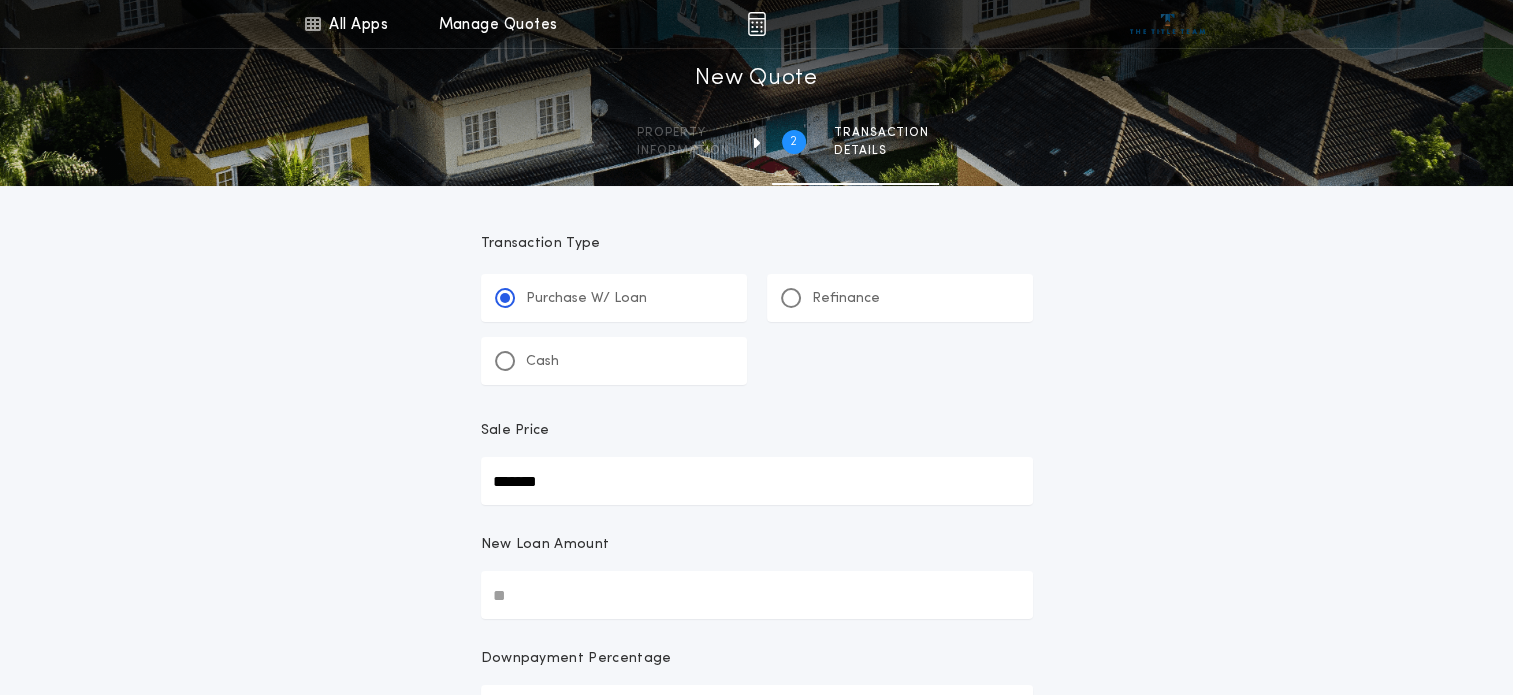 type on "*******" 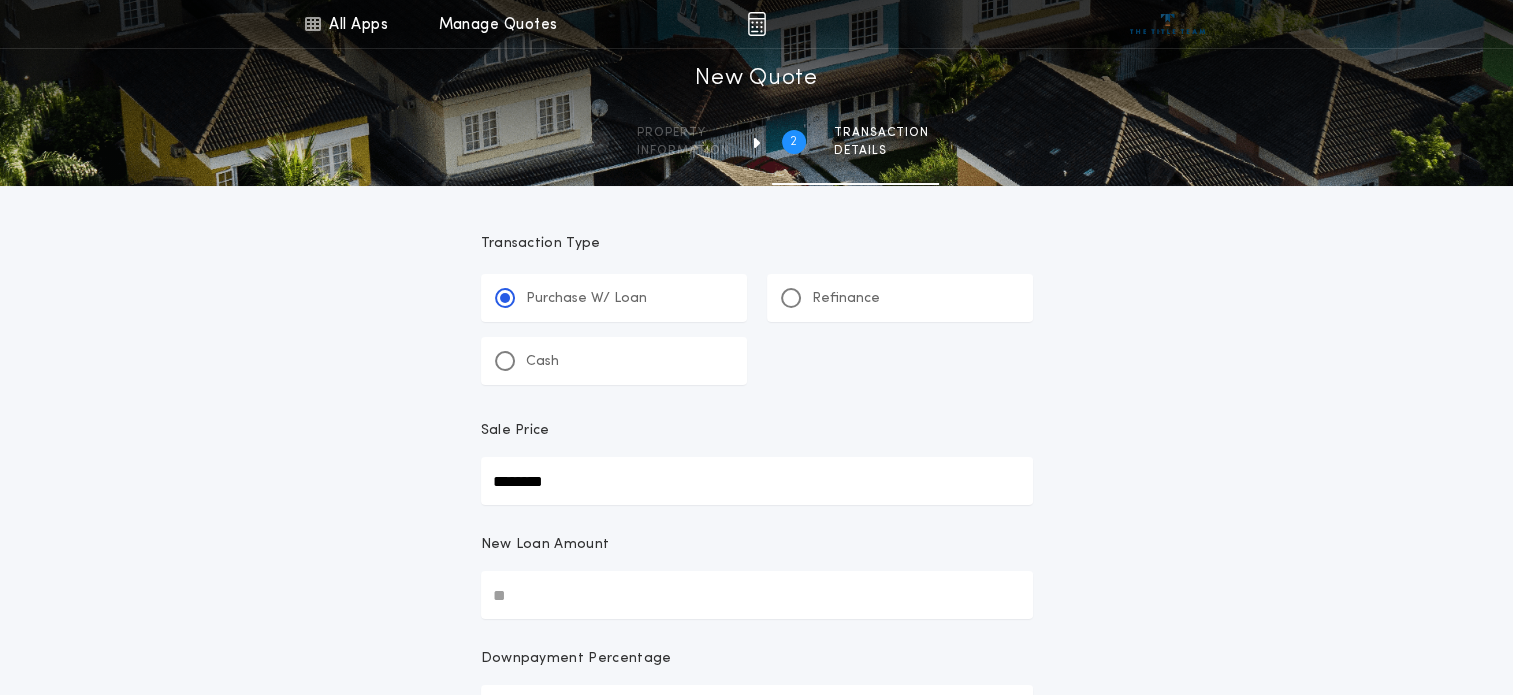 type on "********" 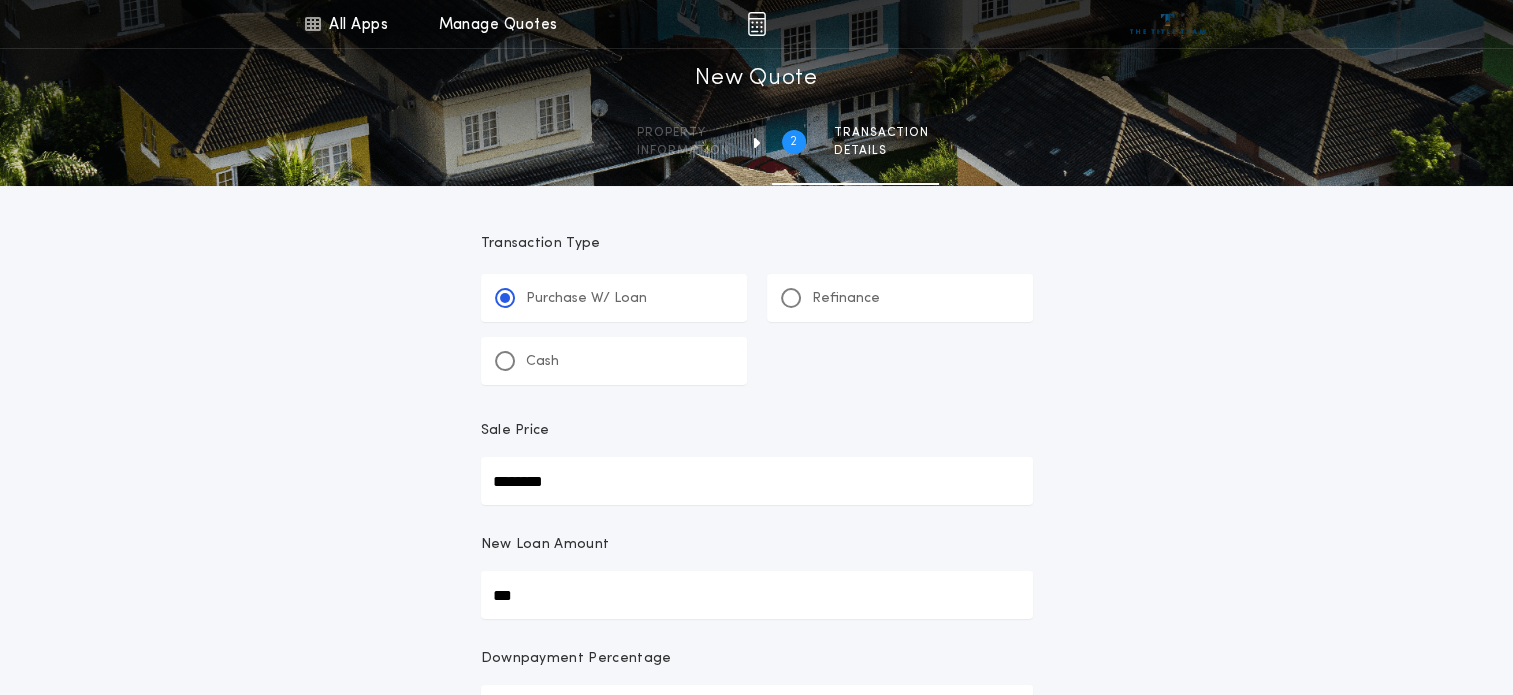 type on "****" 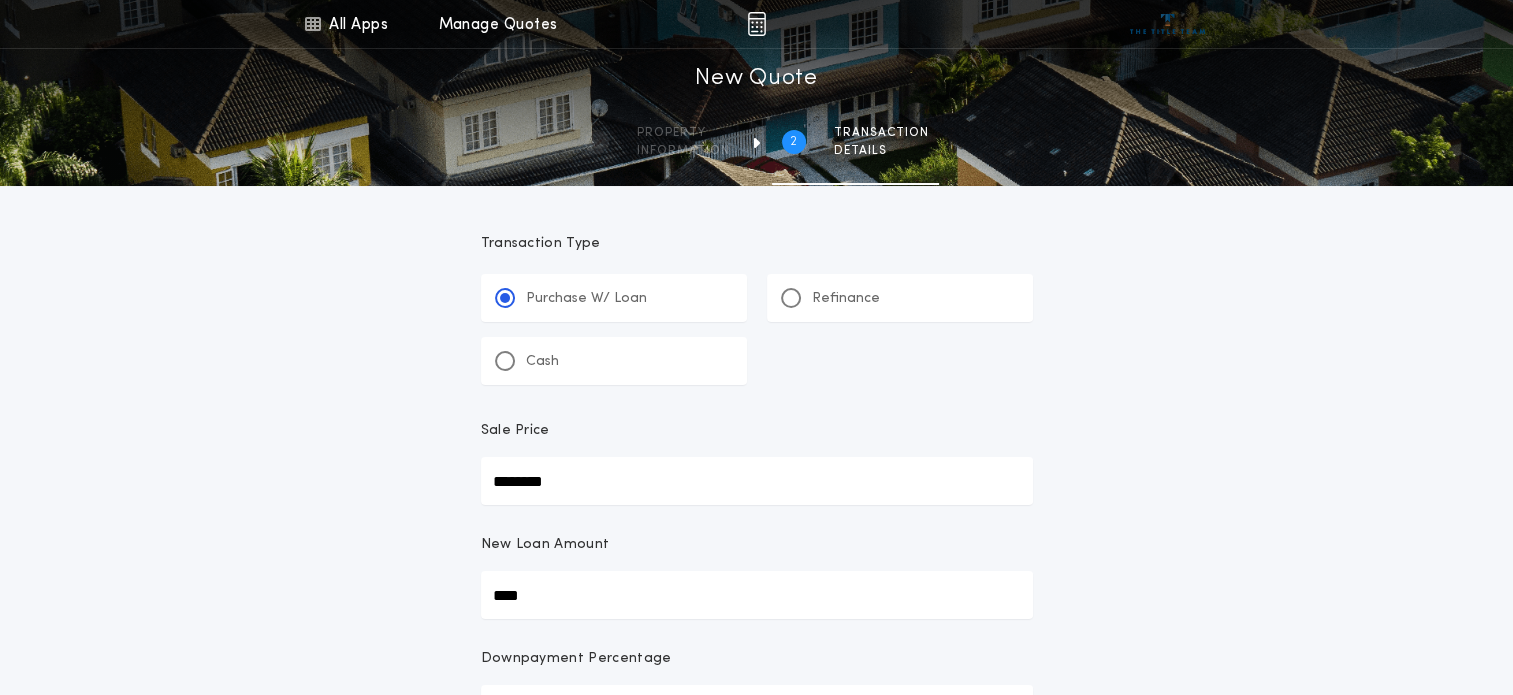 type on "******" 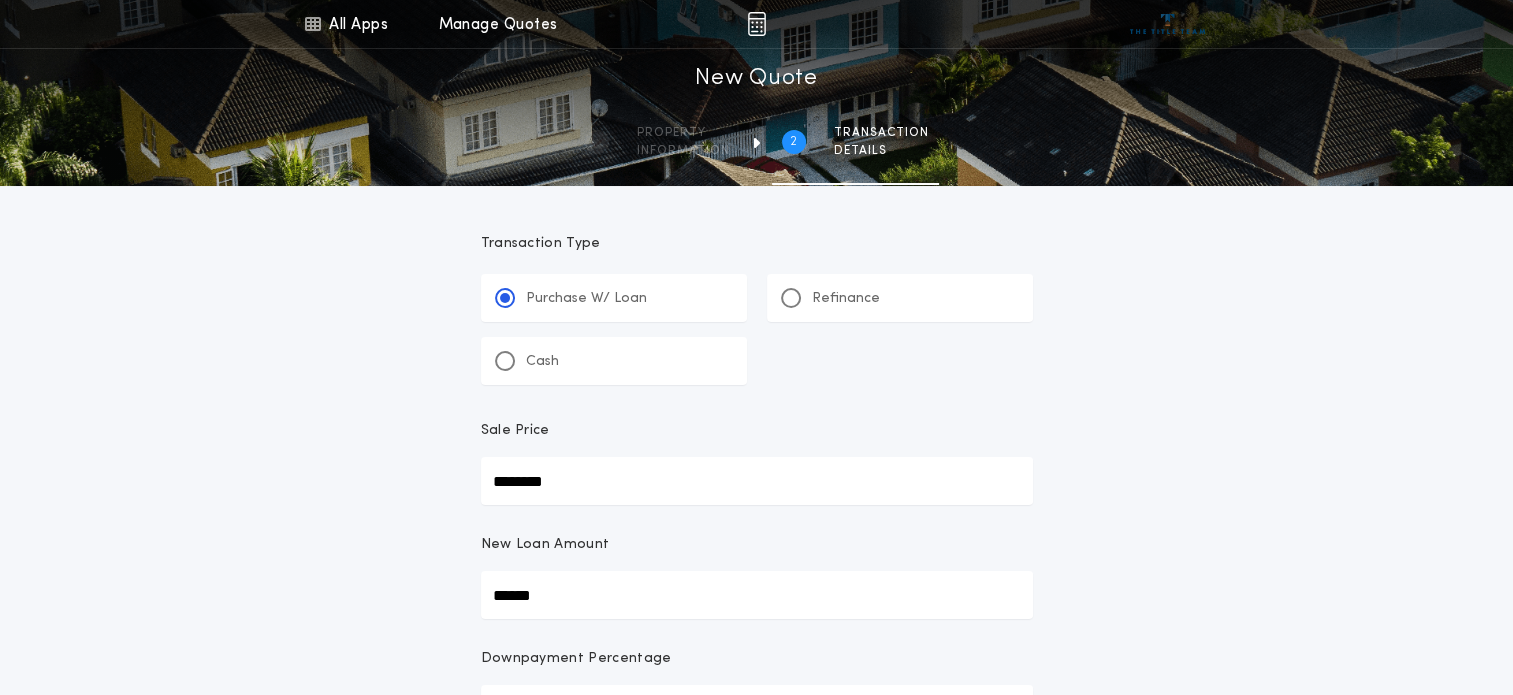 type on "*******" 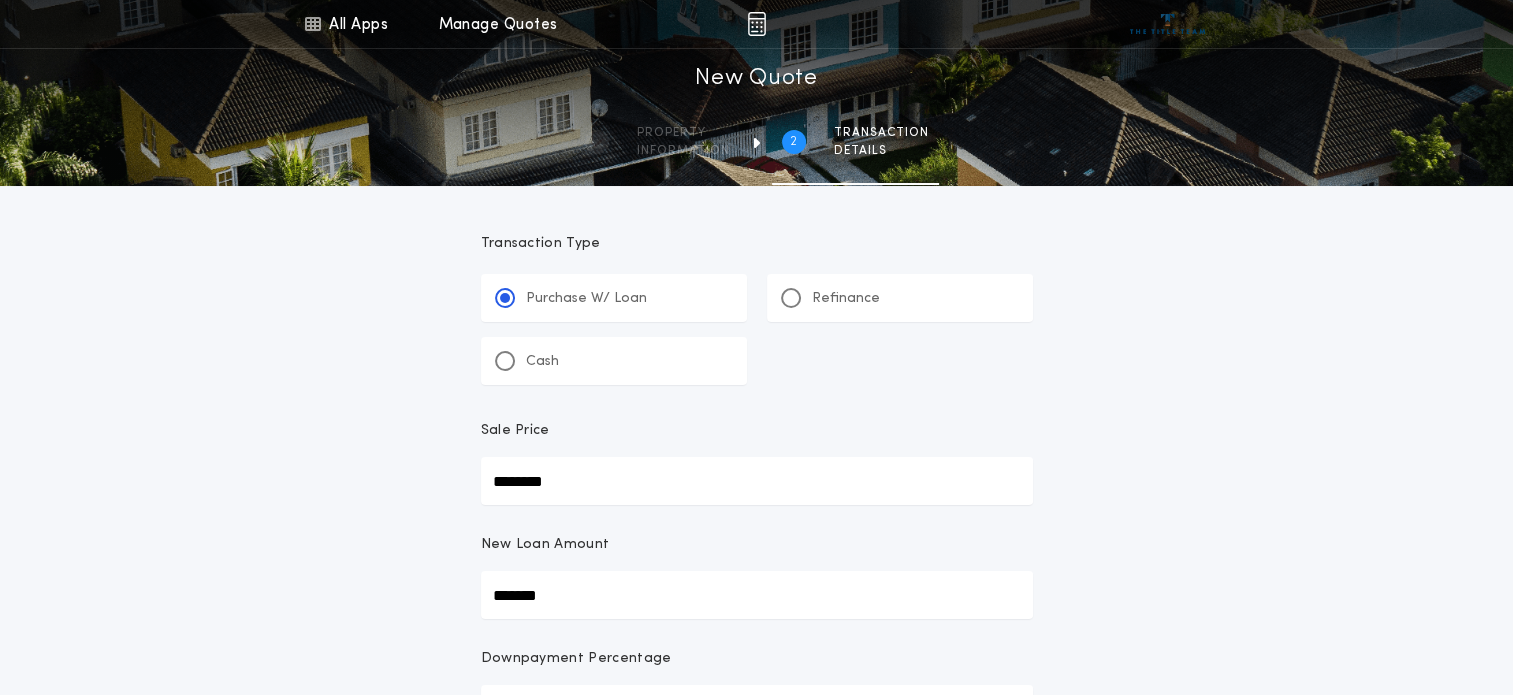 type on "********" 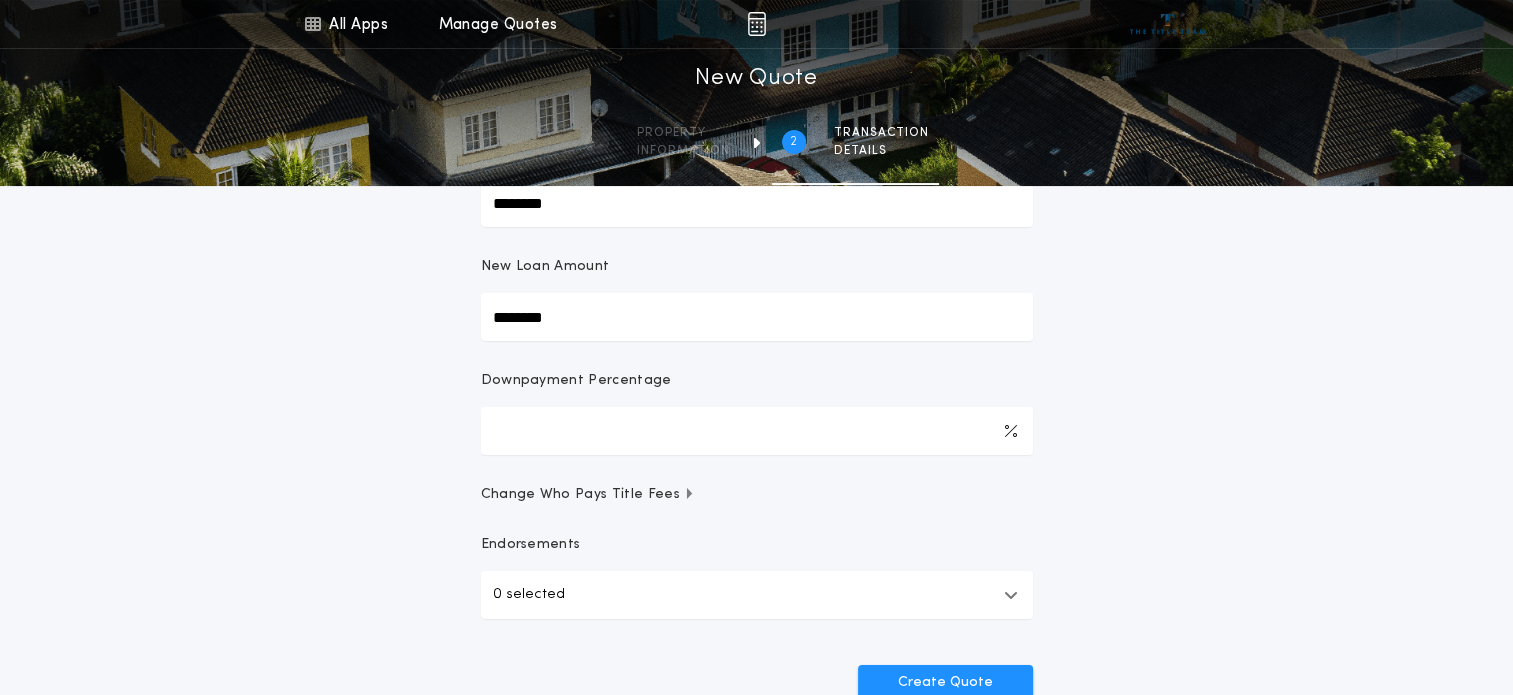 scroll, scrollTop: 312, scrollLeft: 0, axis: vertical 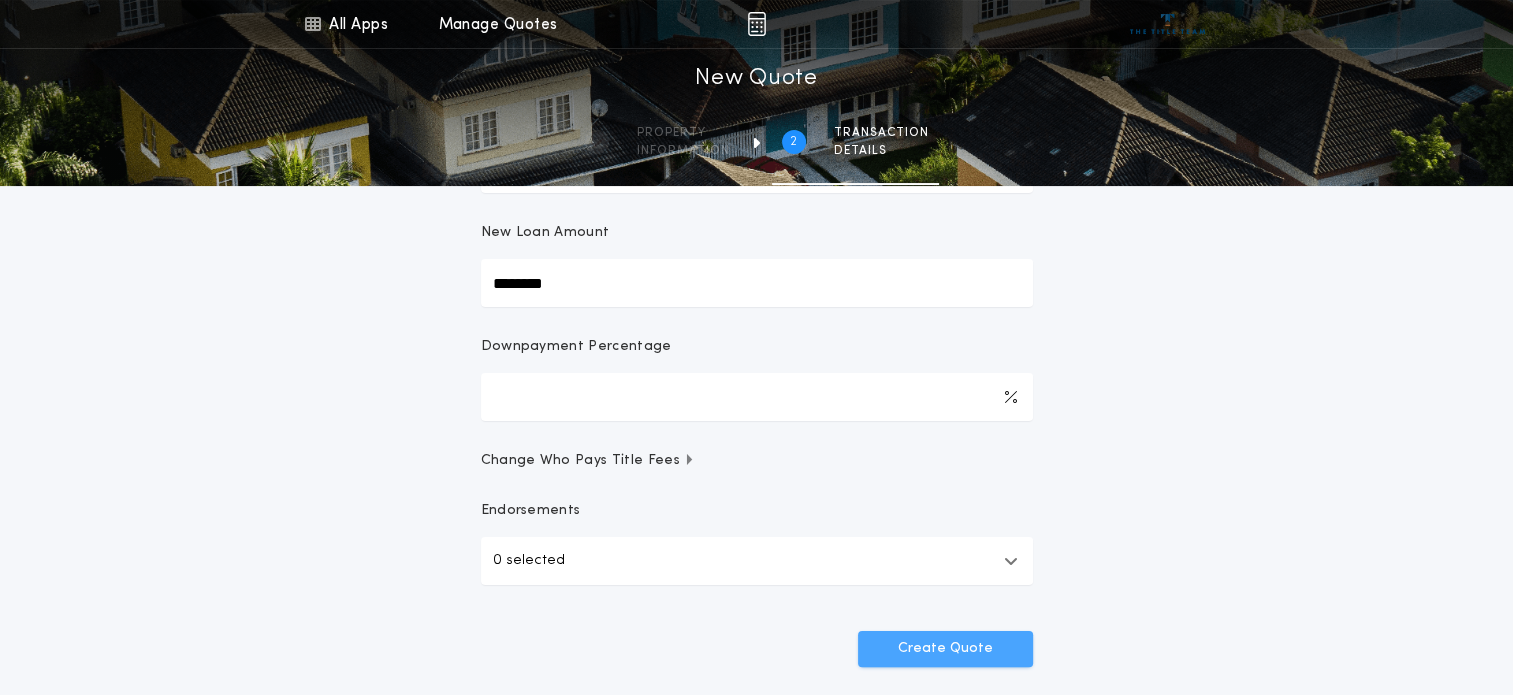 type on "********" 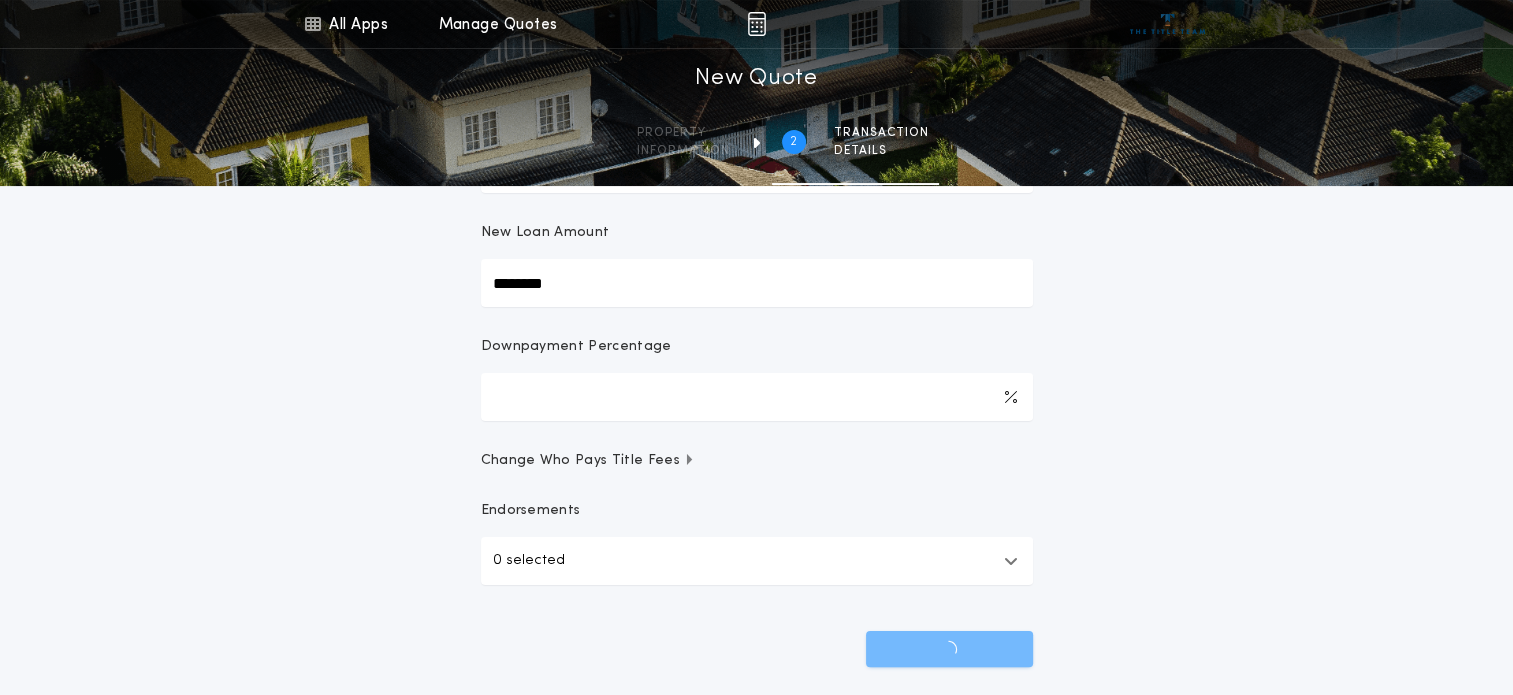 click on "0 selected" at bounding box center (757, 561) 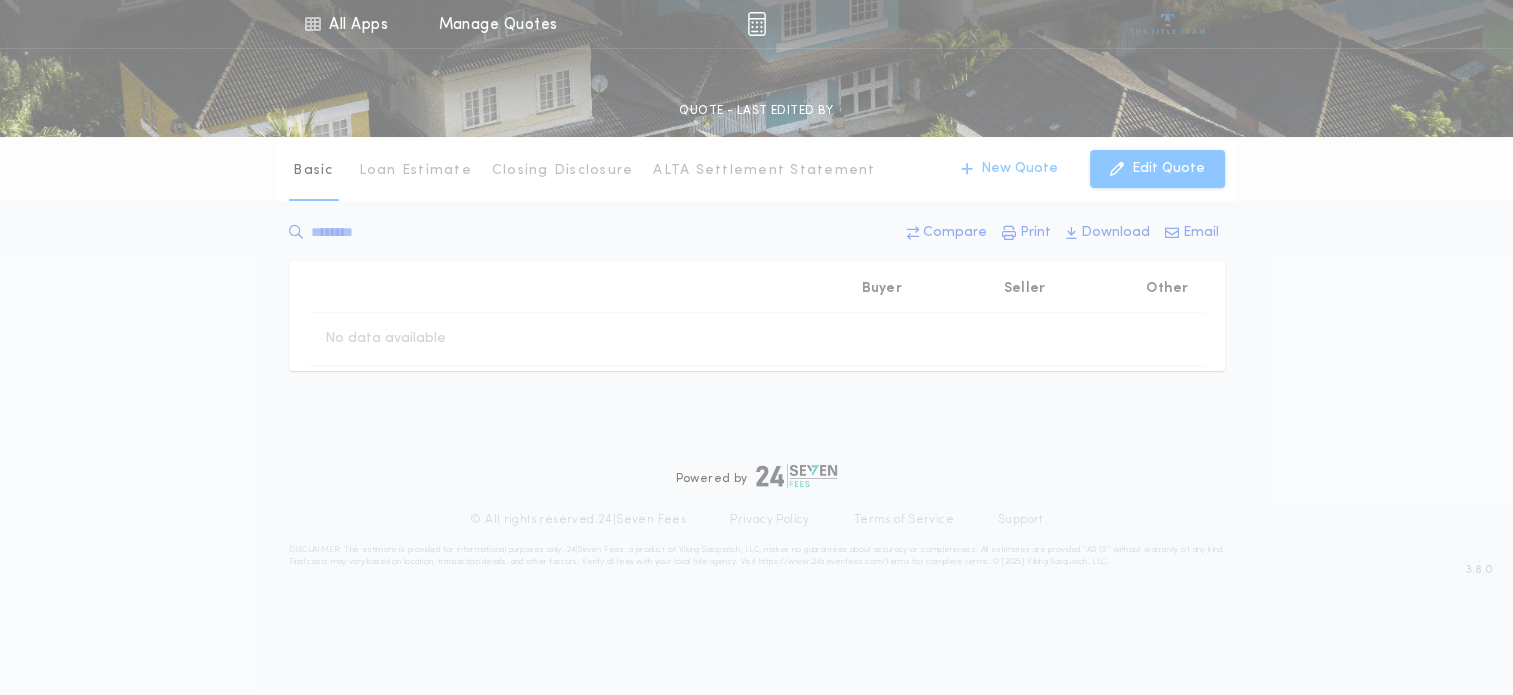 scroll, scrollTop: 0, scrollLeft: 0, axis: both 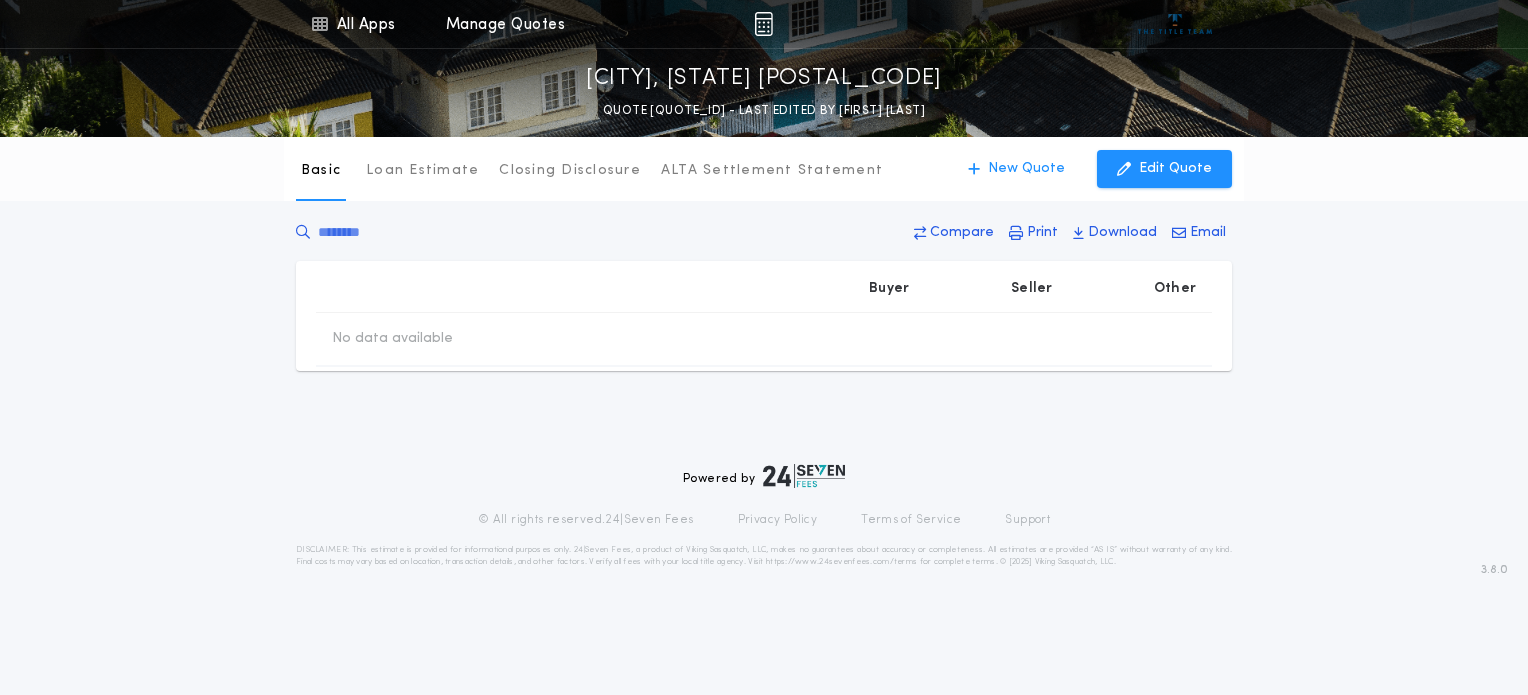 type on "********" 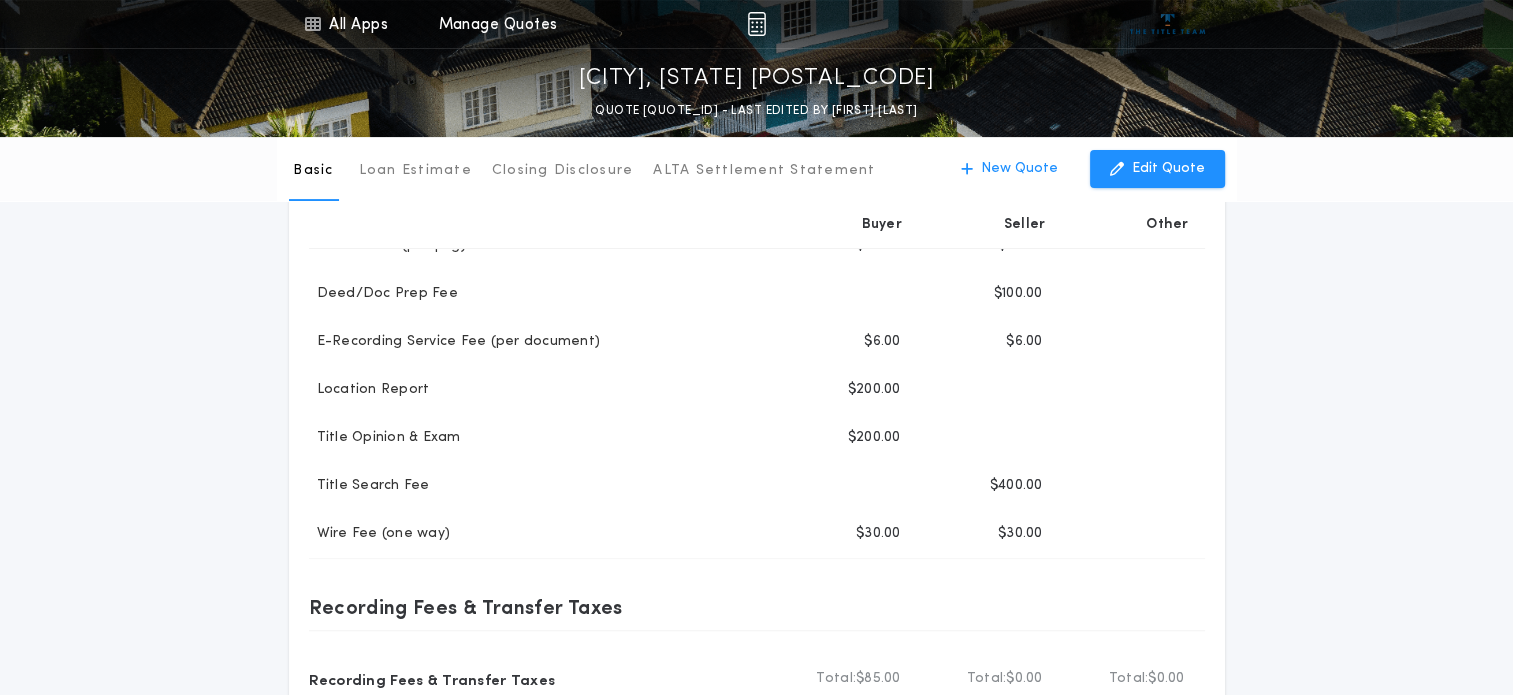 scroll, scrollTop: 492, scrollLeft: 0, axis: vertical 